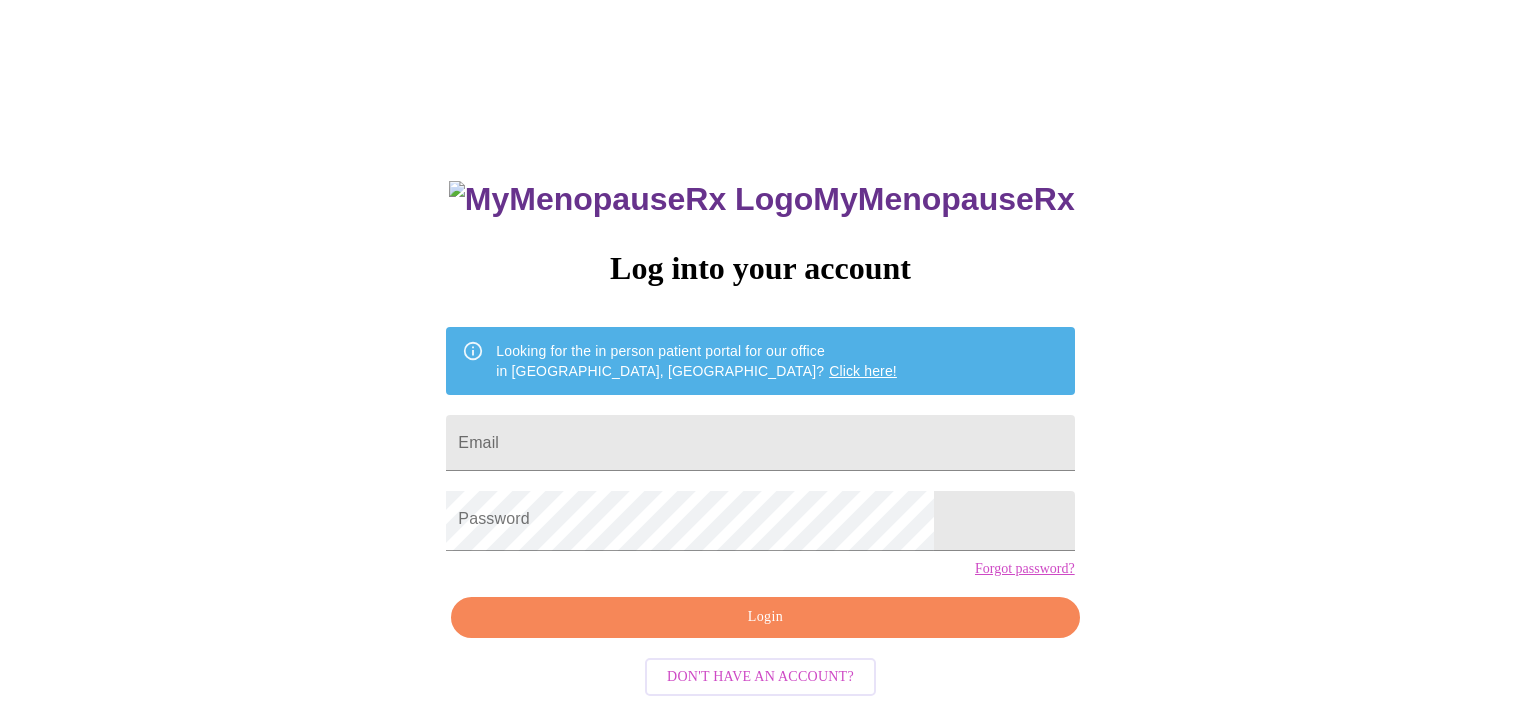 scroll, scrollTop: 0, scrollLeft: 0, axis: both 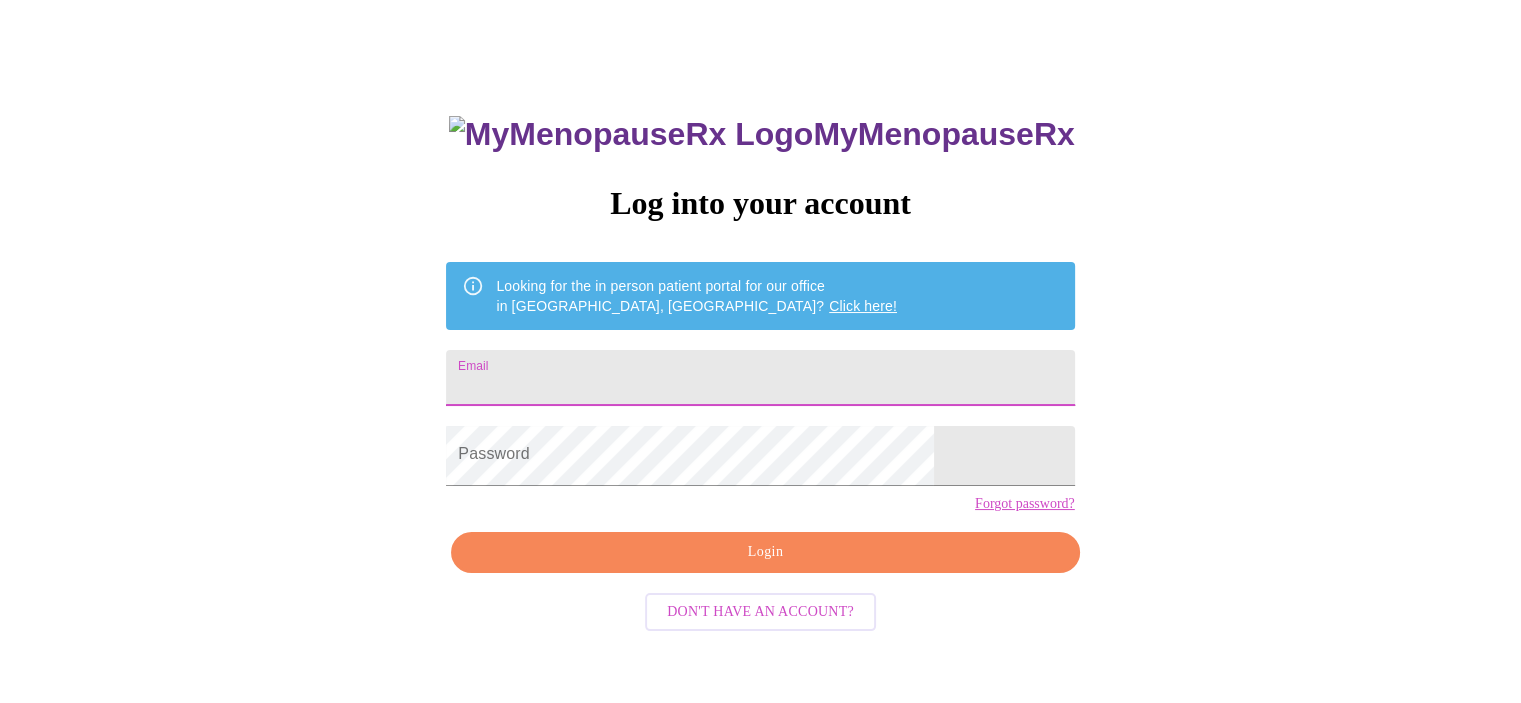 click on "Email" at bounding box center (760, 378) 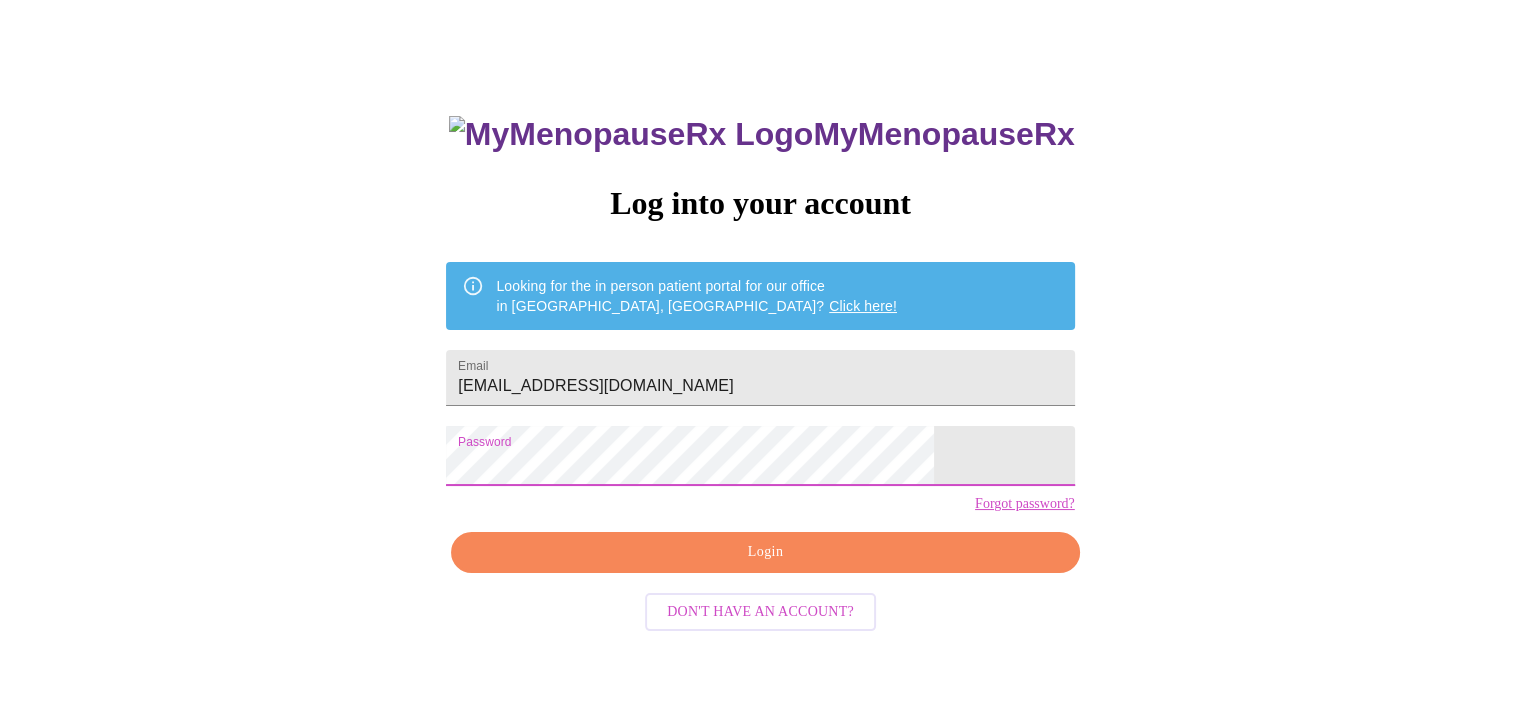 click on "Login" at bounding box center [765, 552] 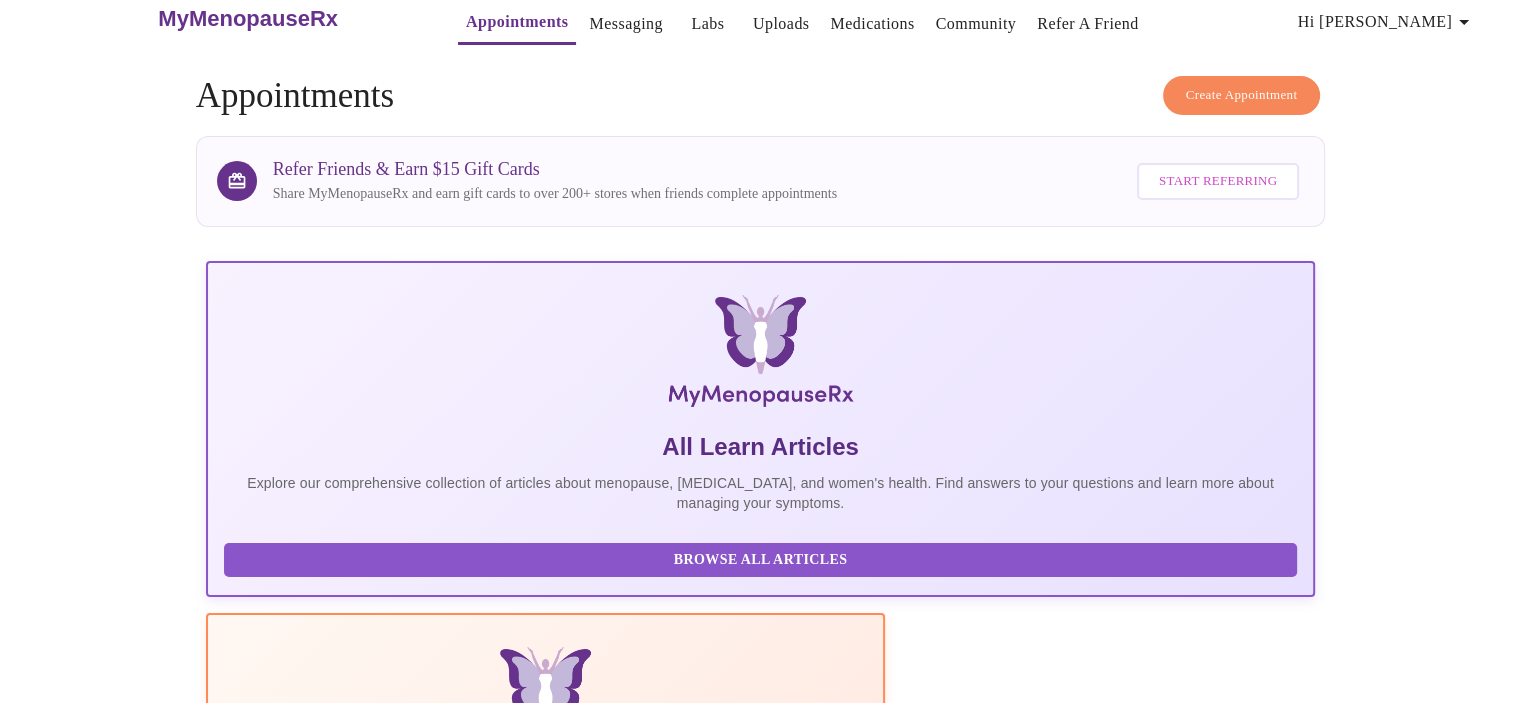 scroll, scrollTop: 0, scrollLeft: 0, axis: both 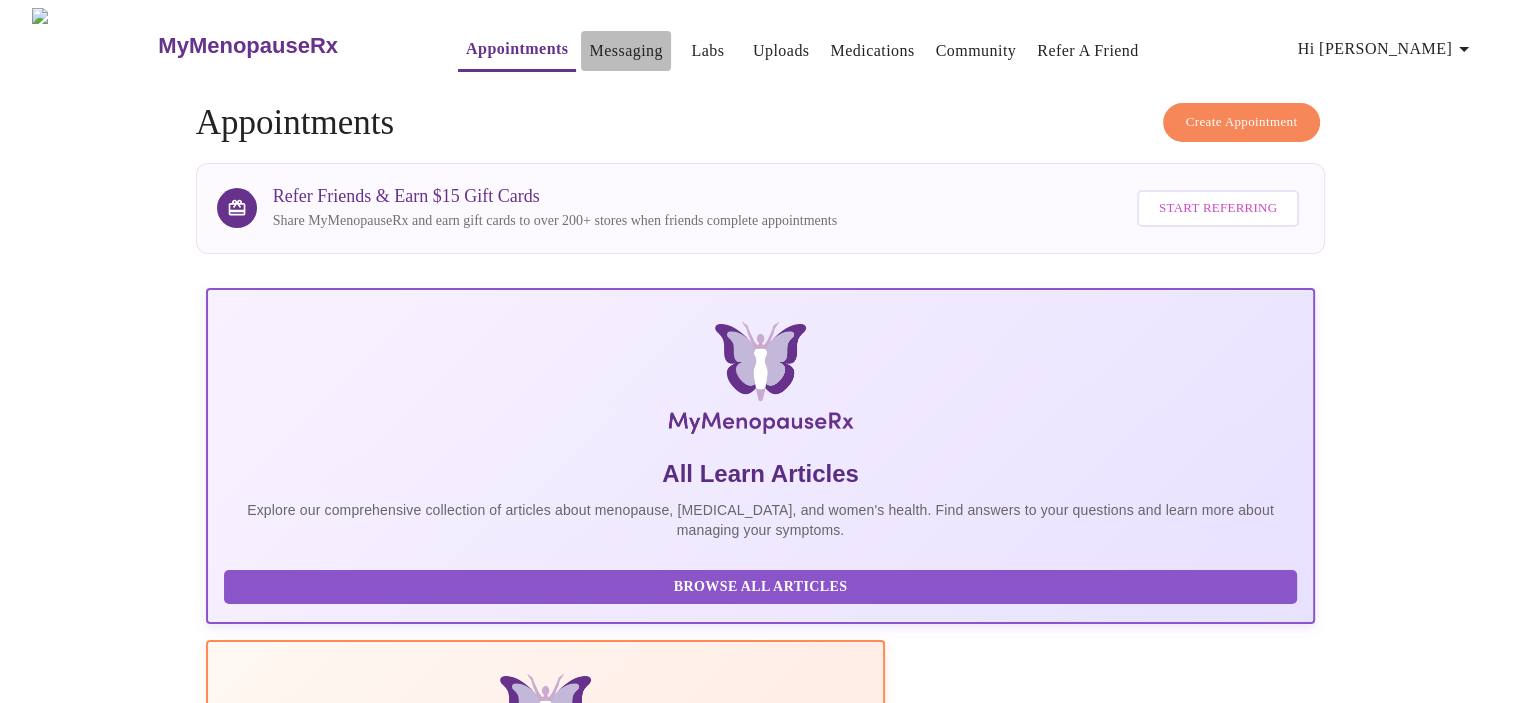 click on "Messaging" at bounding box center (625, 51) 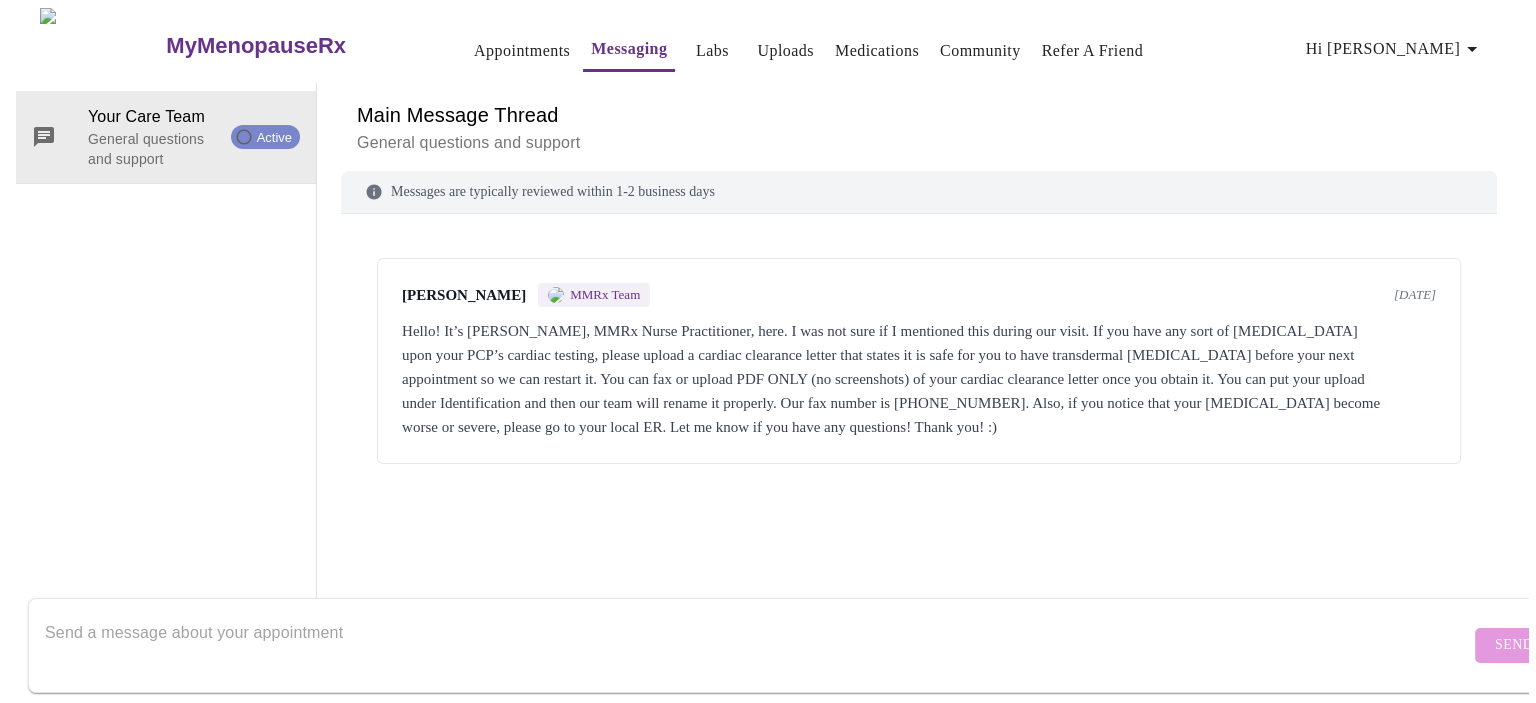 scroll, scrollTop: 0, scrollLeft: 0, axis: both 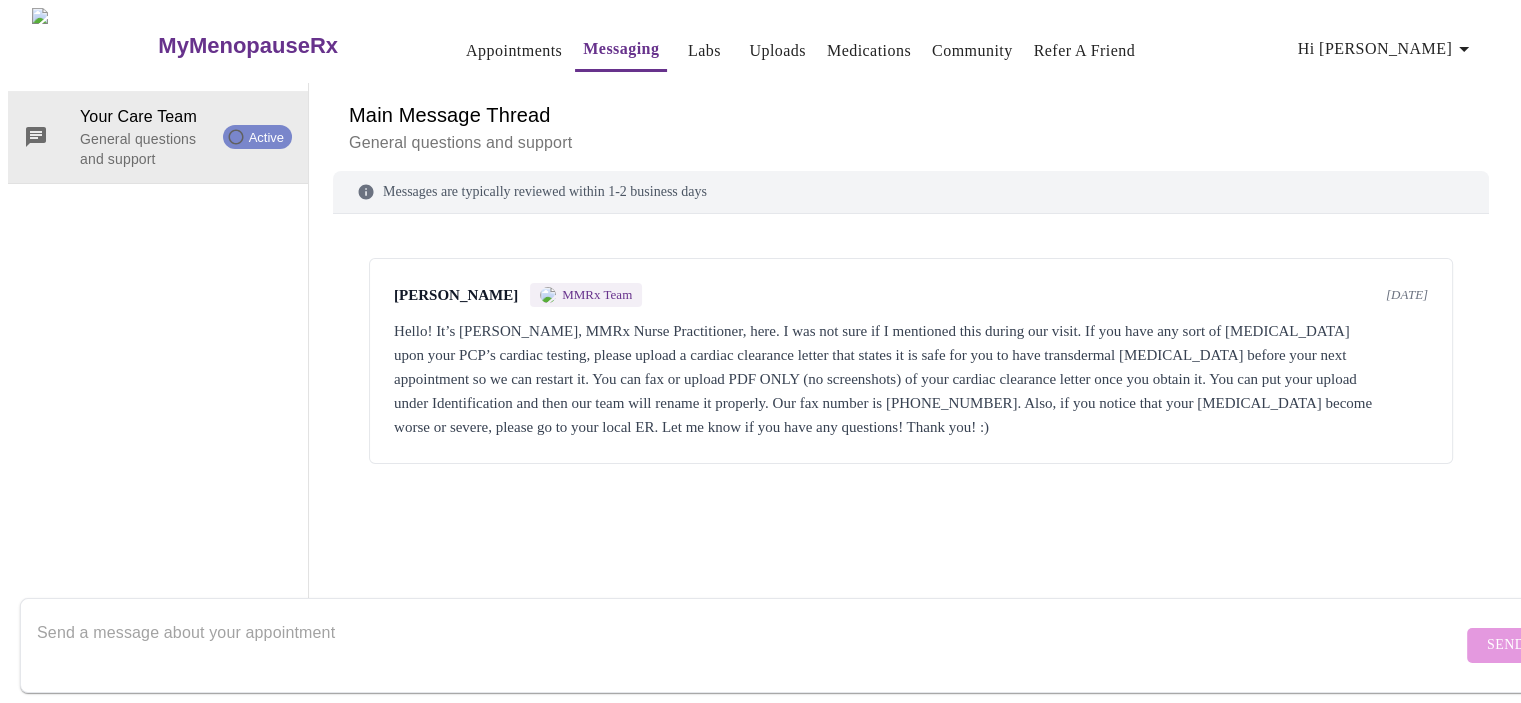 click on "Labs" at bounding box center (704, 51) 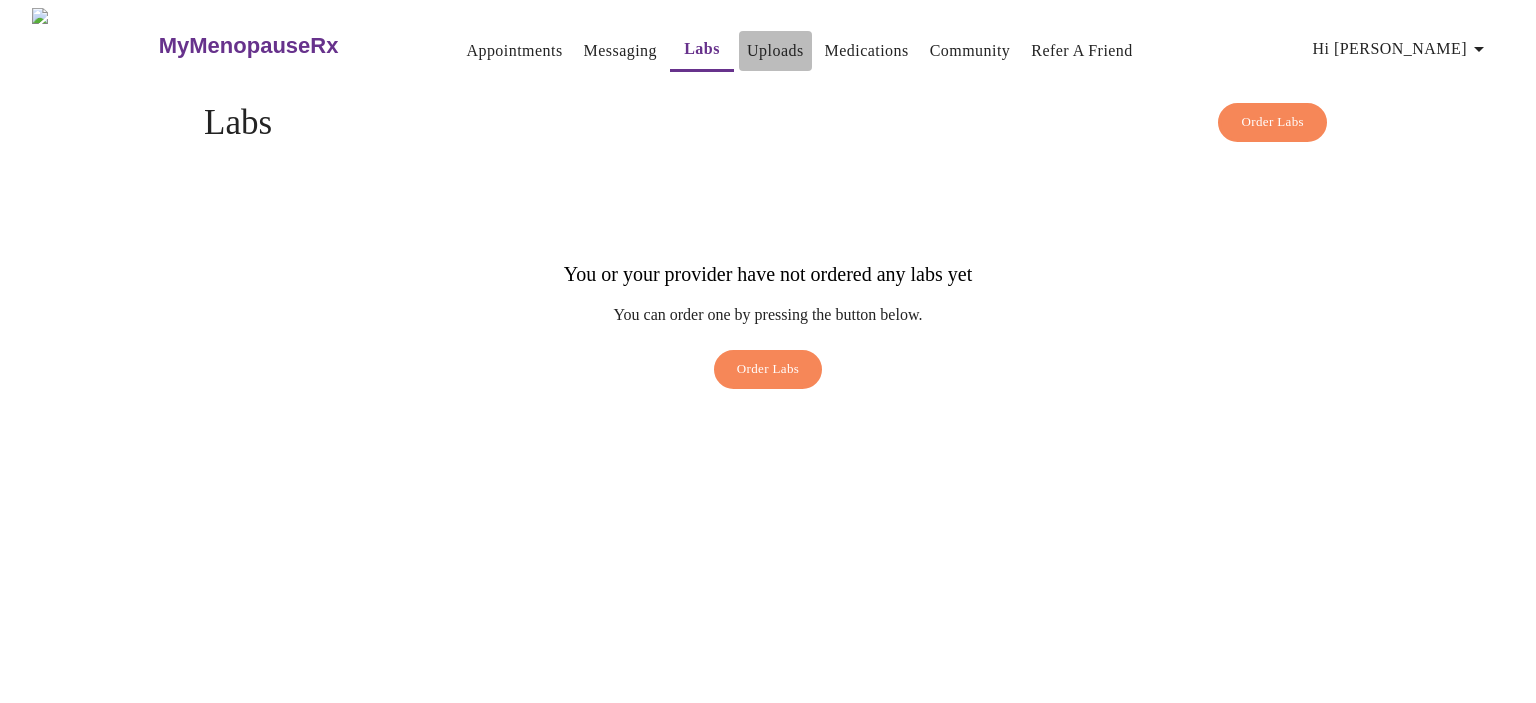 click on "Uploads" at bounding box center [775, 51] 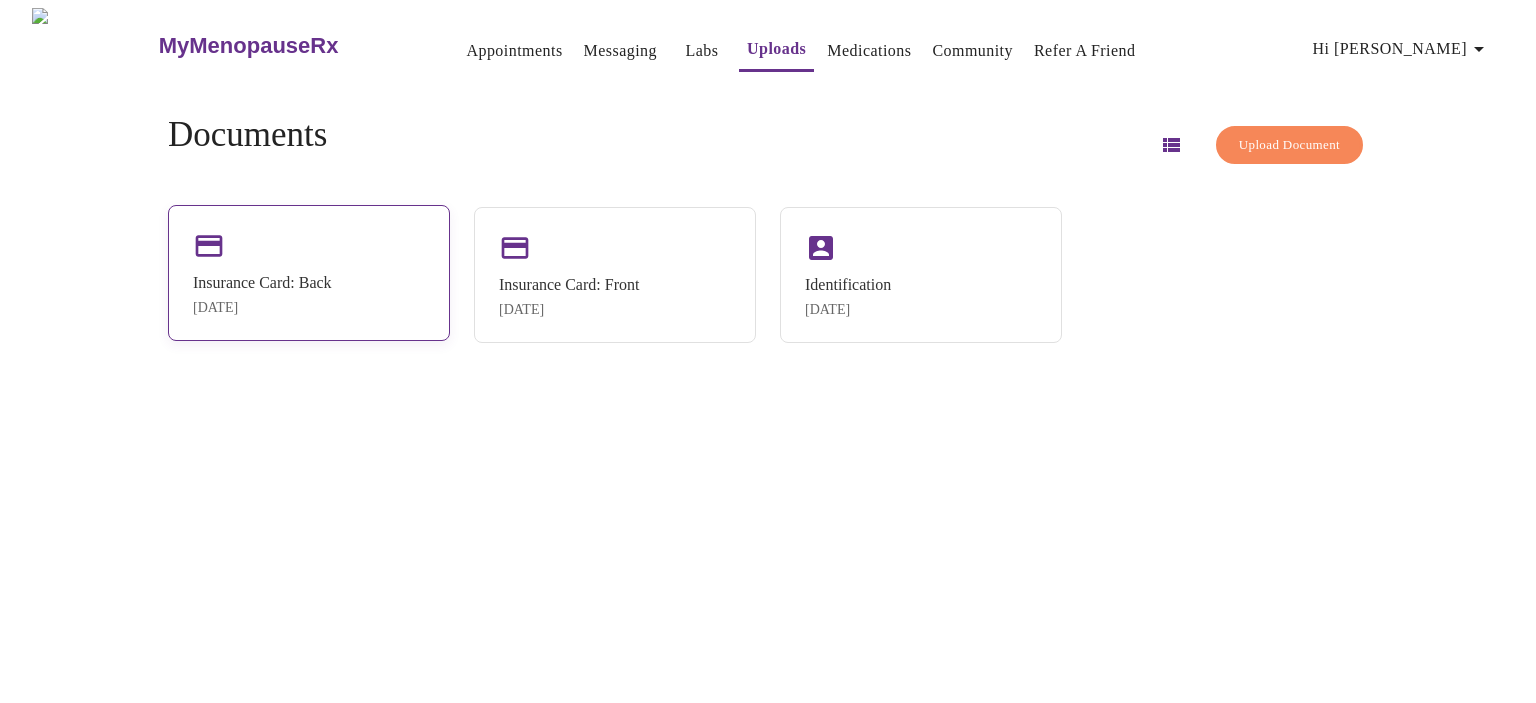 click on "Insurance Card: Back" at bounding box center (262, 283) 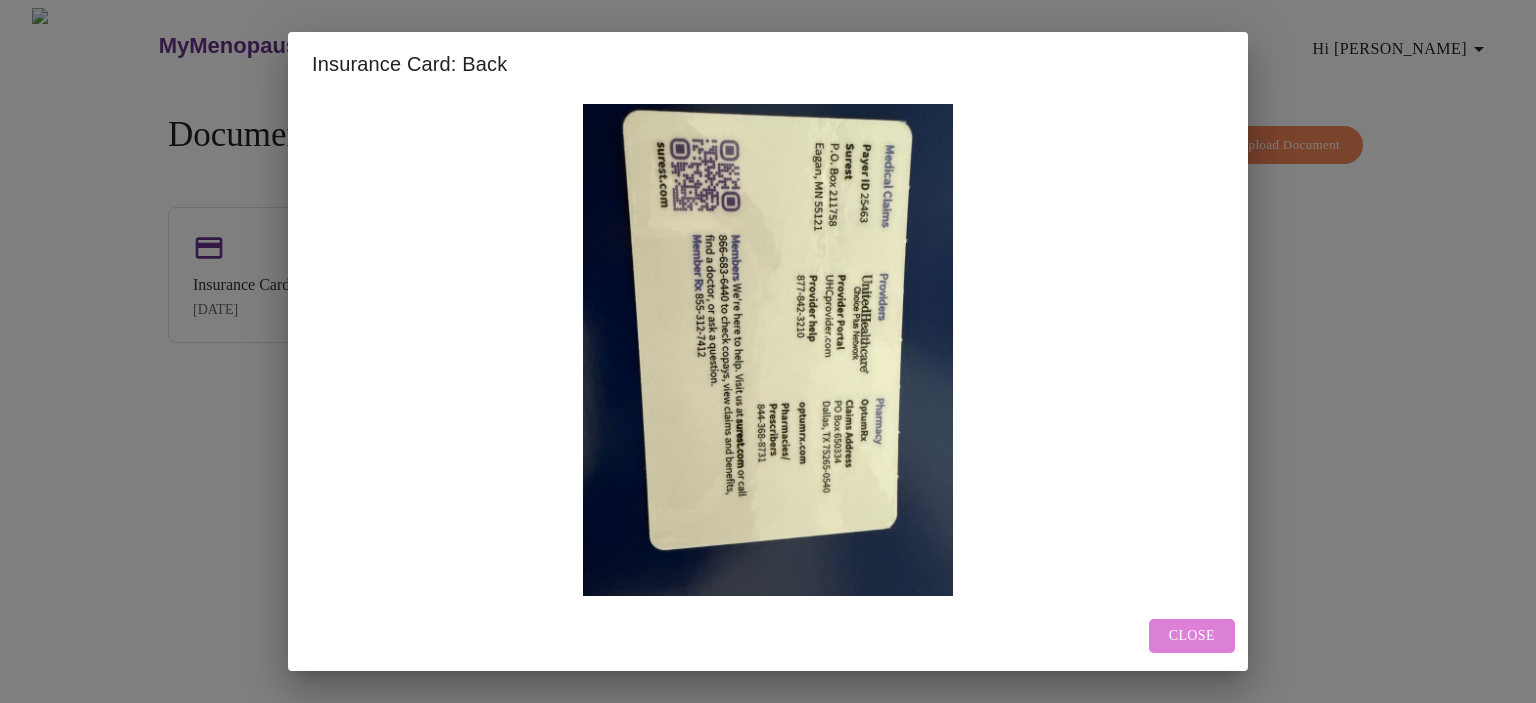 click on "Close" at bounding box center [1192, 636] 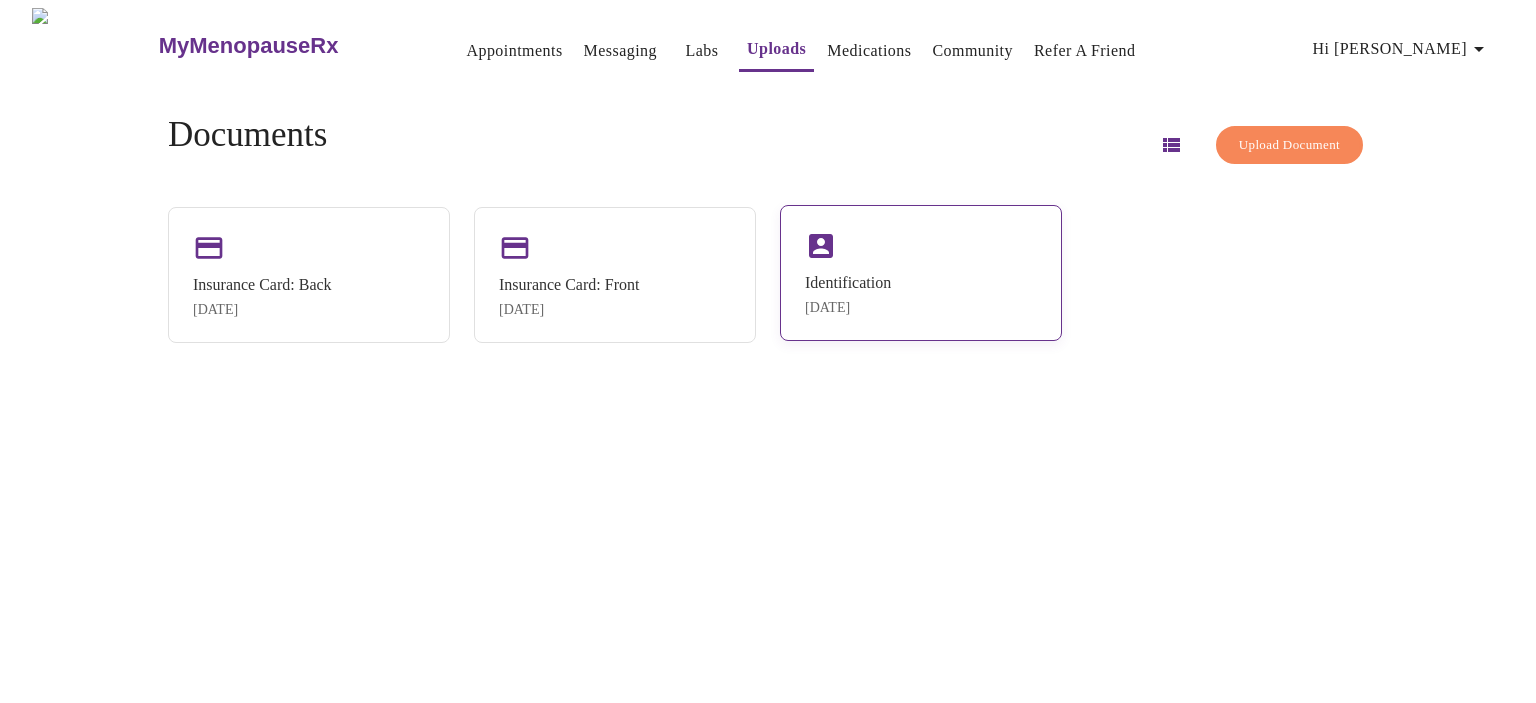 click on "Identification" at bounding box center [848, 283] 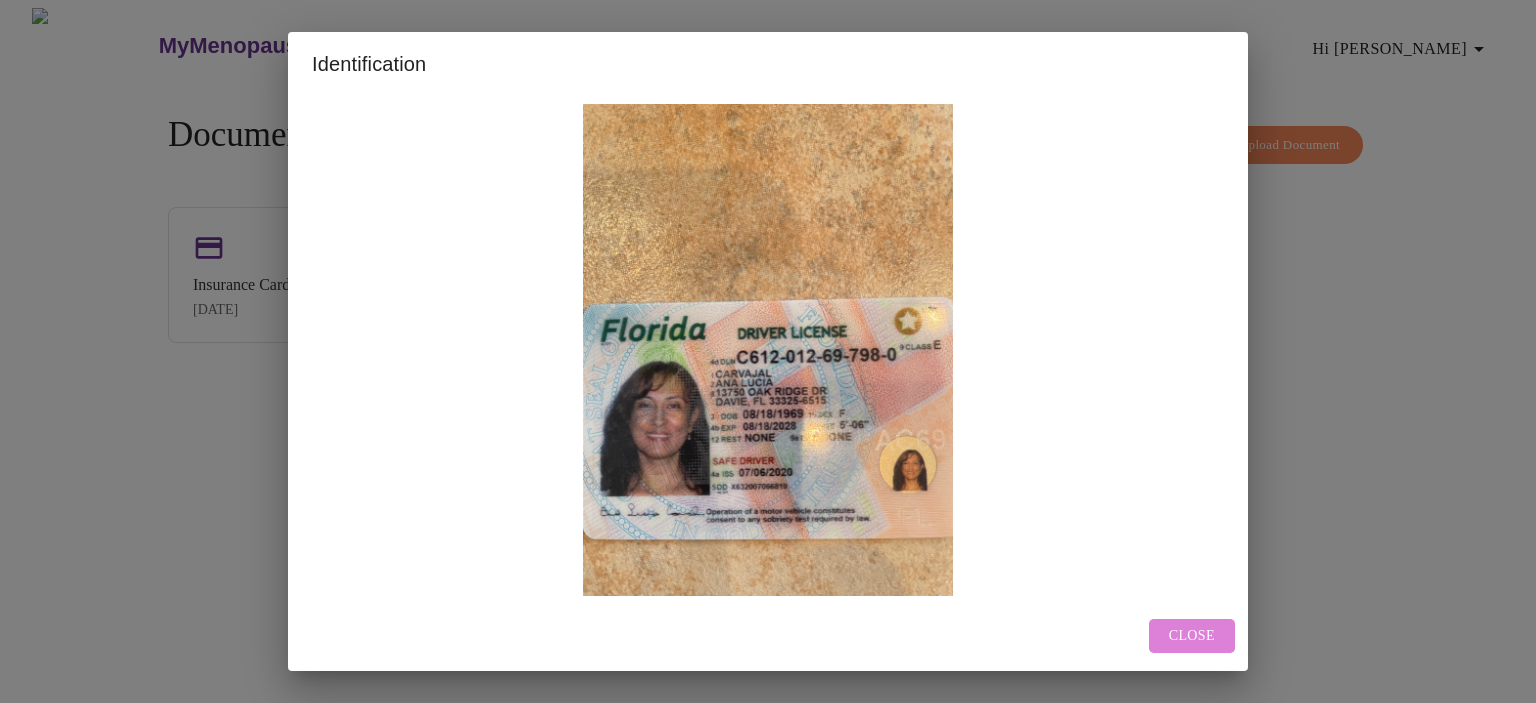 click on "Close" at bounding box center (1192, 636) 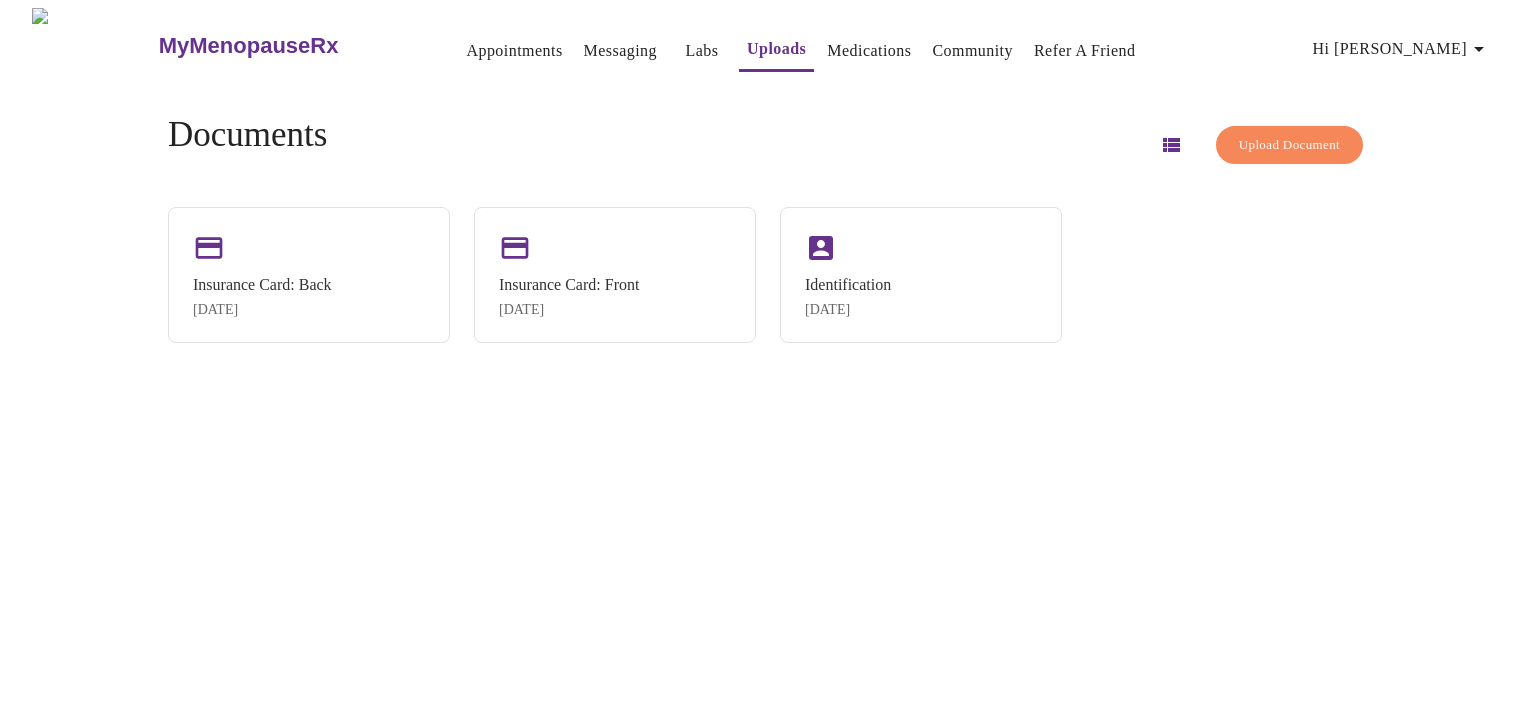drag, startPoint x: 294, startPoint y: 274, endPoint x: 757, endPoint y: 372, distance: 473.25784 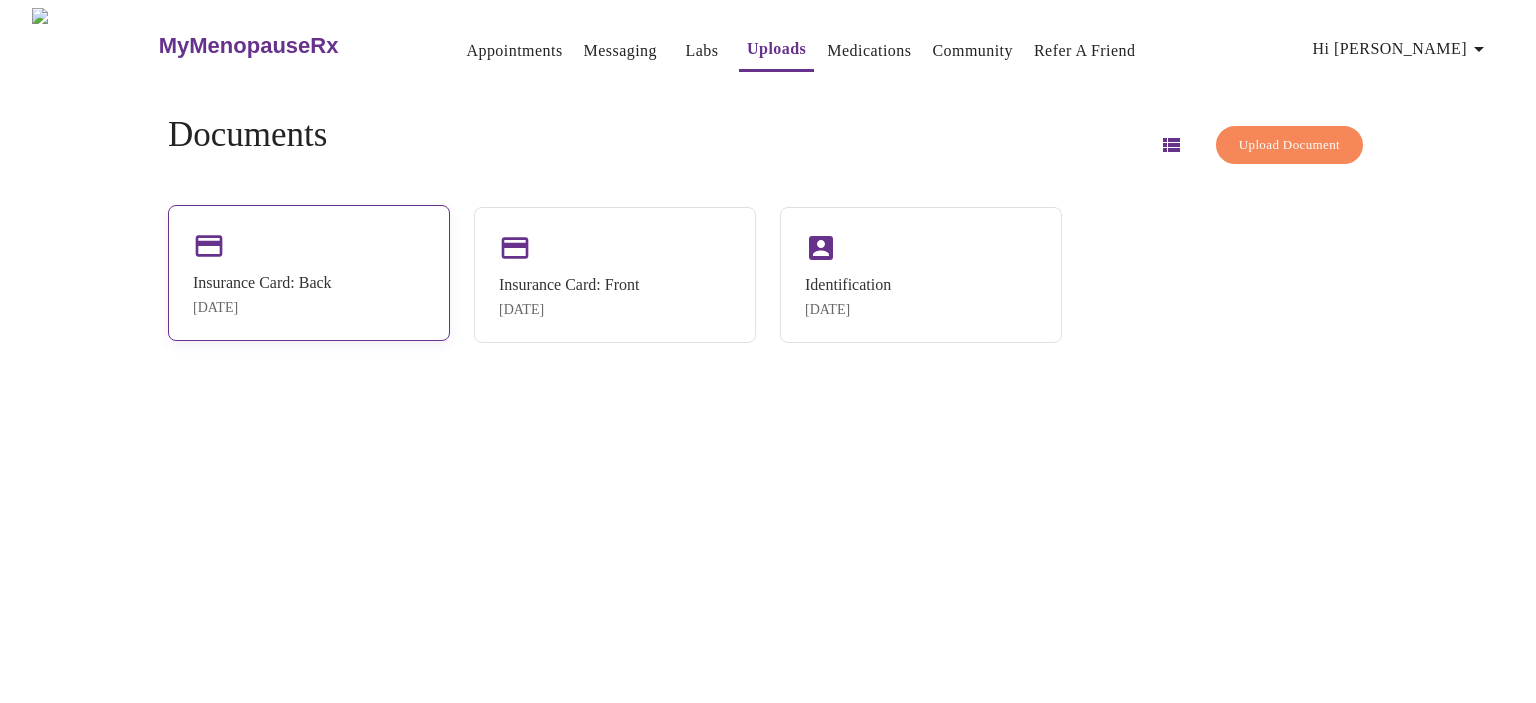 drag, startPoint x: 550, startPoint y: 267, endPoint x: 281, endPoint y: 263, distance: 269.02972 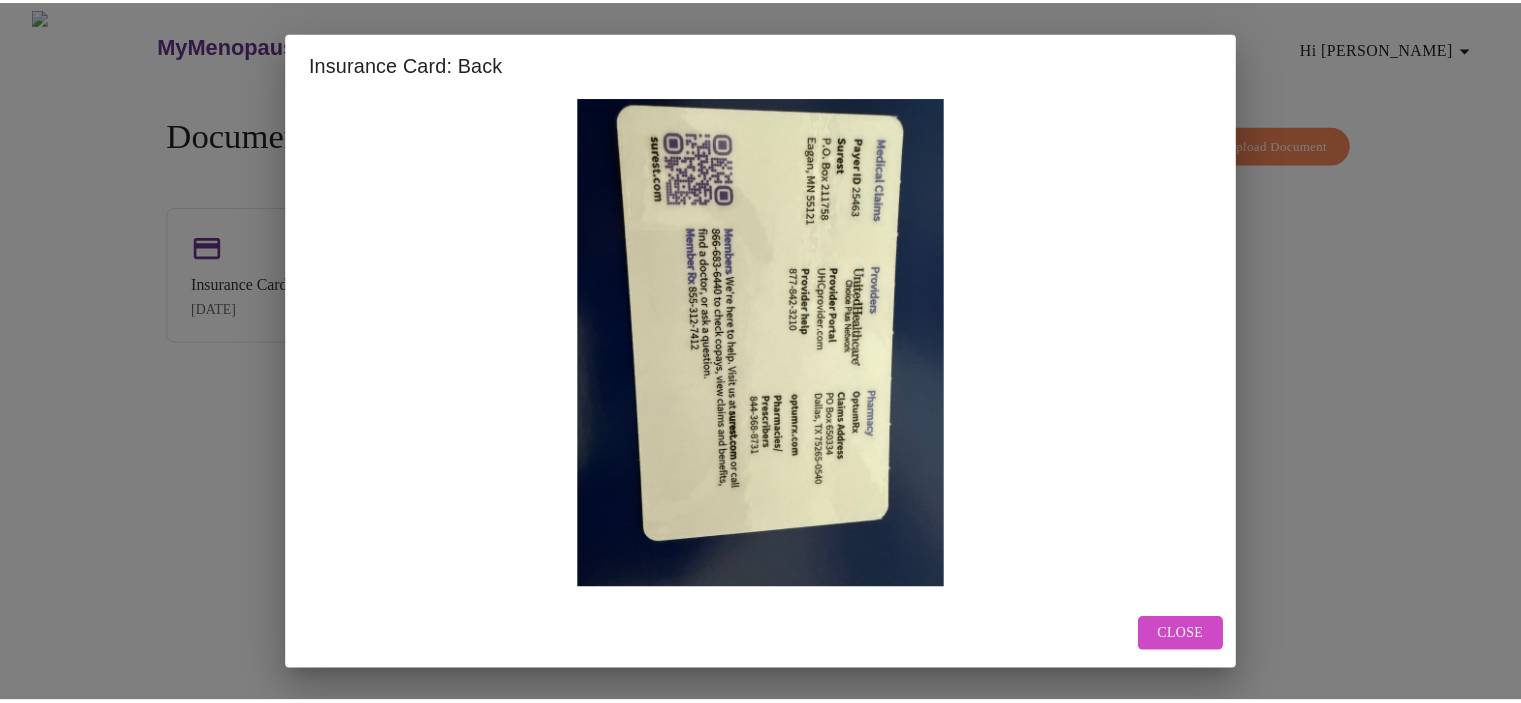 scroll, scrollTop: 17, scrollLeft: 0, axis: vertical 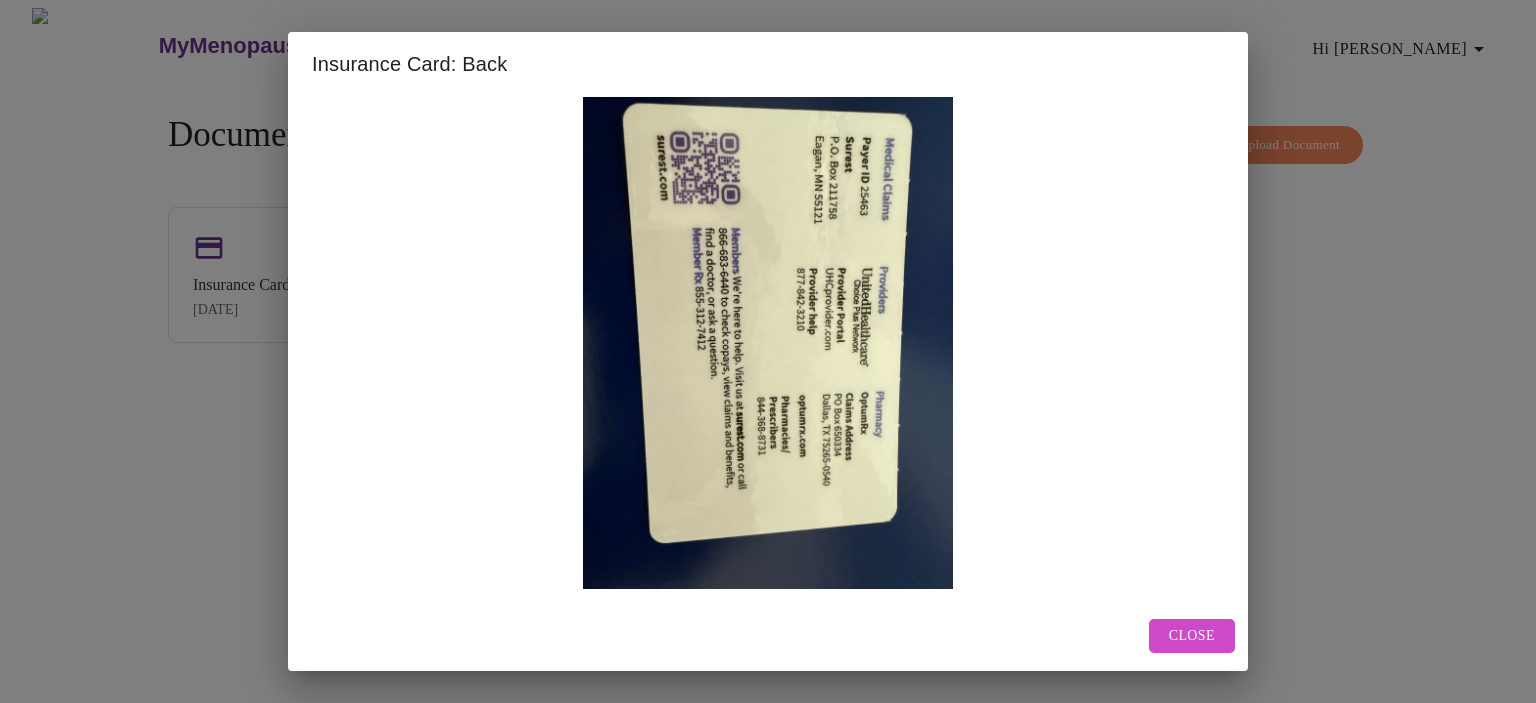click at bounding box center [768, 343] 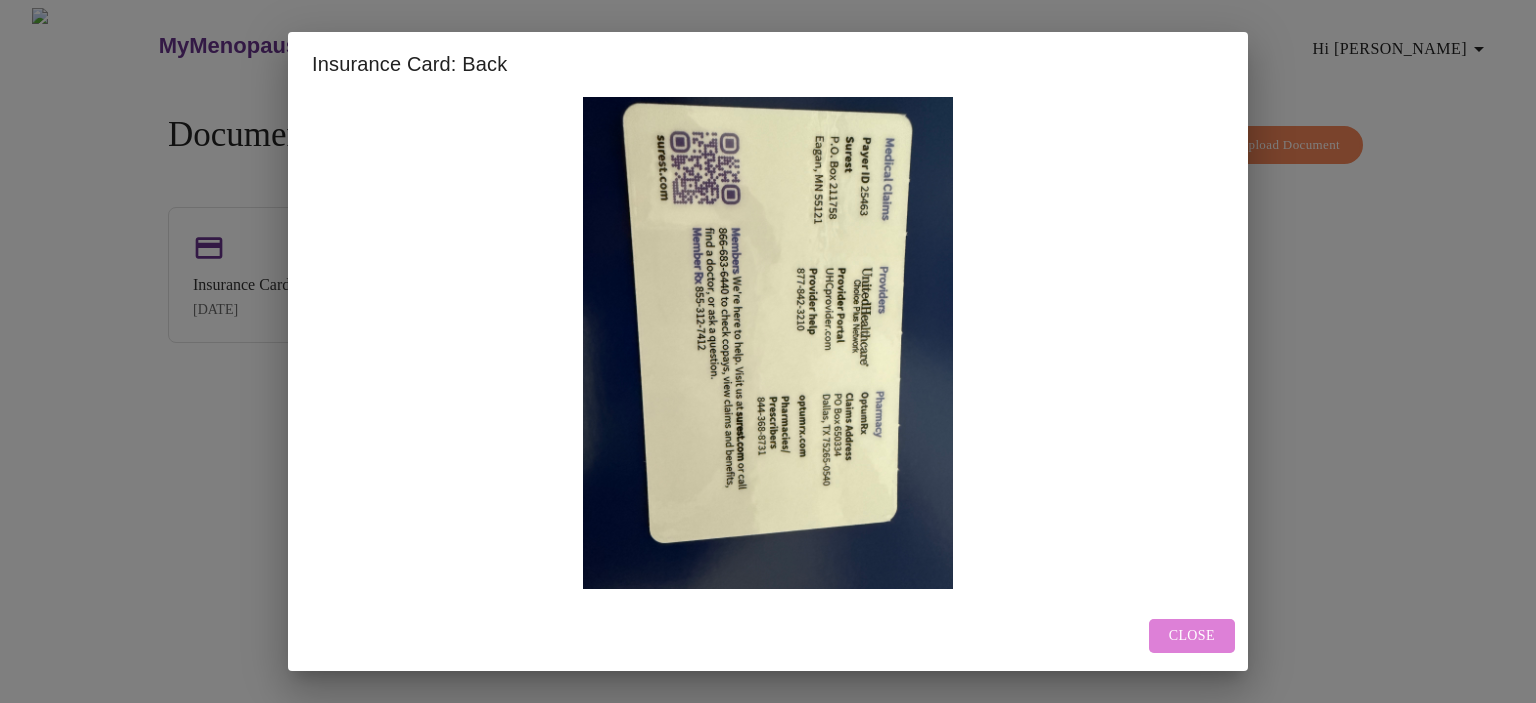 click on "Close" at bounding box center [1192, 636] 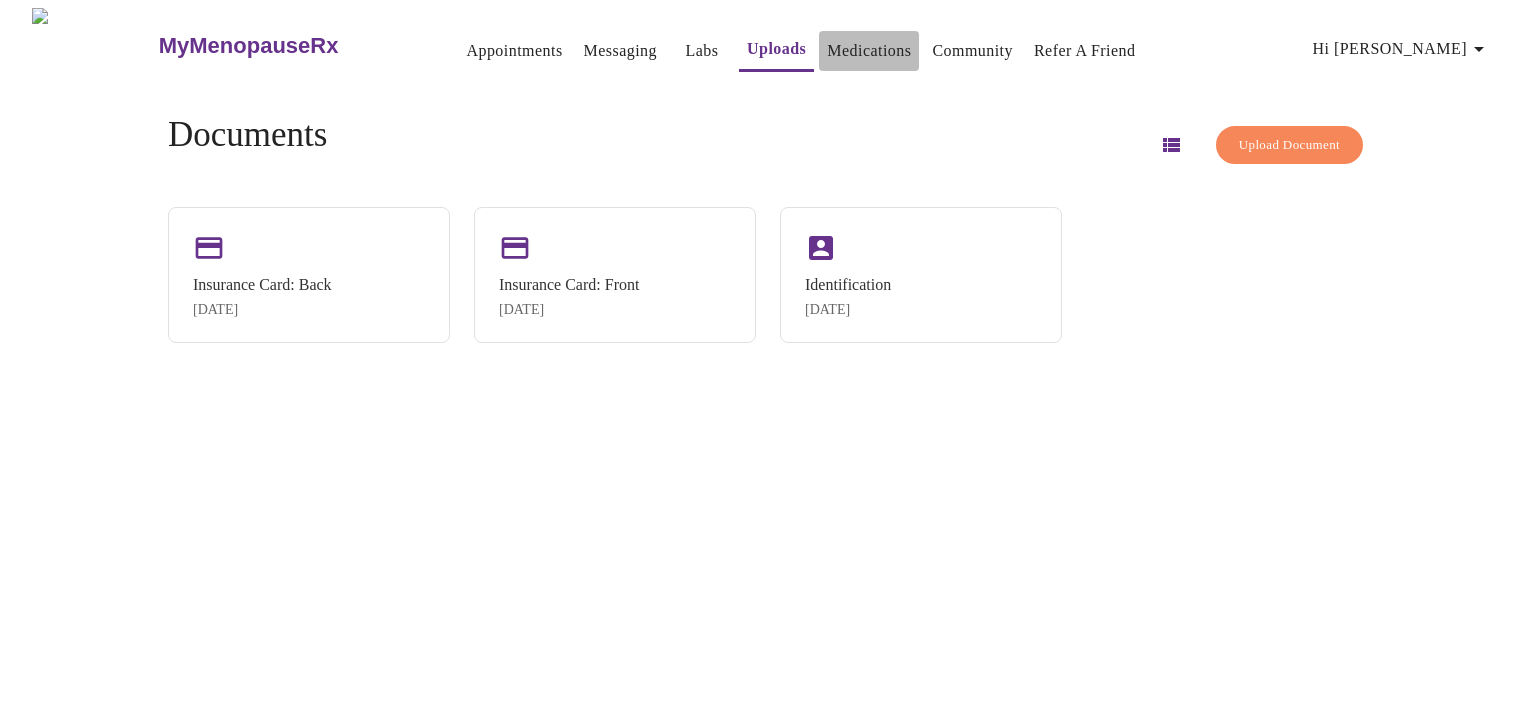 click on "Medications" at bounding box center (869, 51) 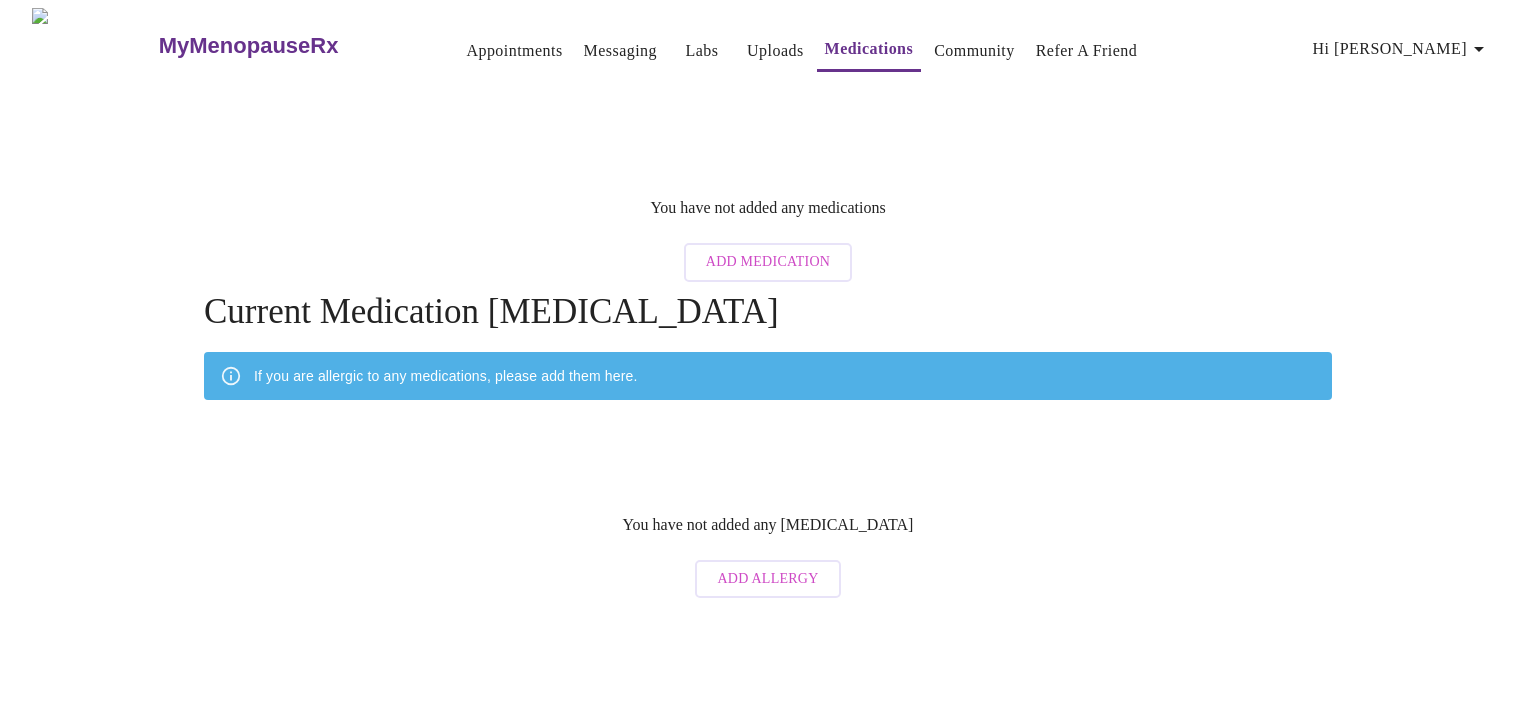 click on "Community" at bounding box center [974, 51] 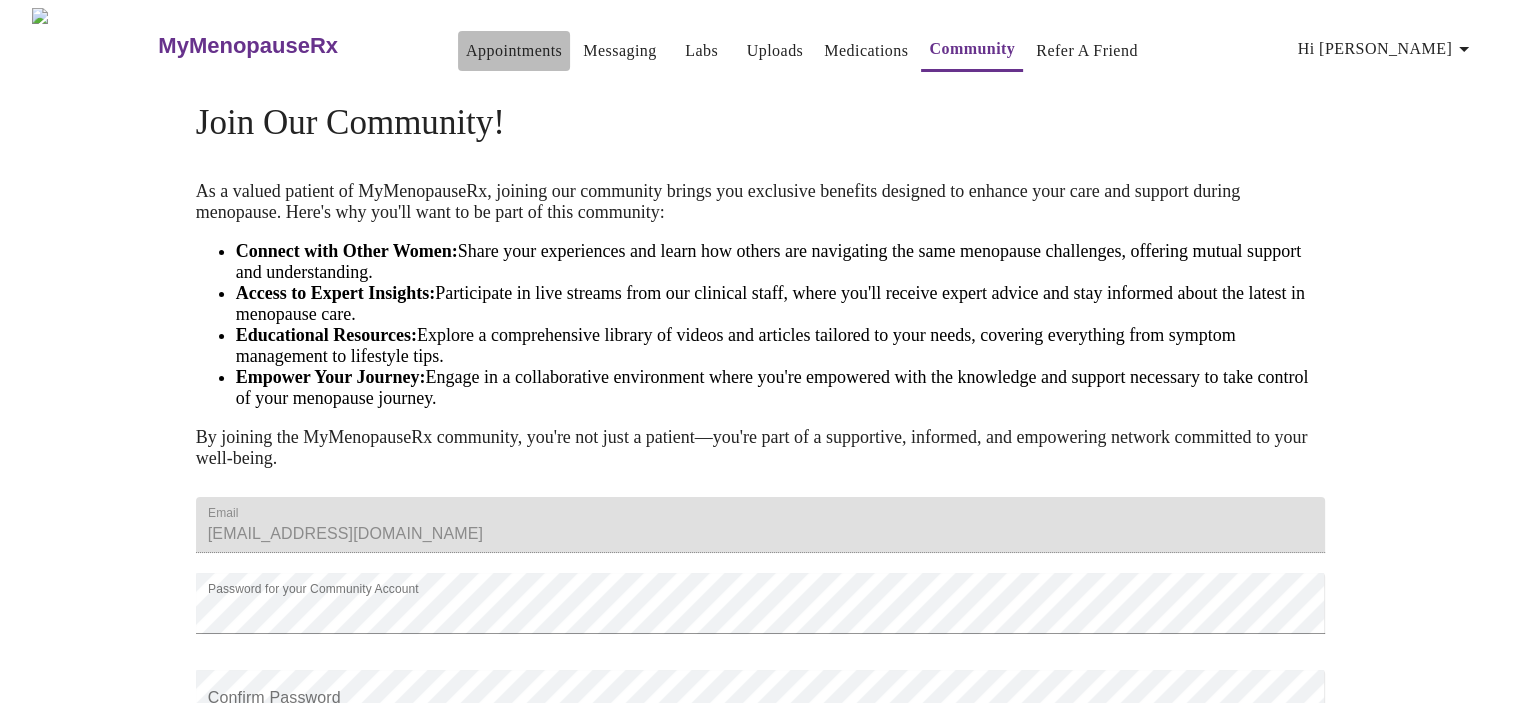 click on "Appointments" at bounding box center [514, 51] 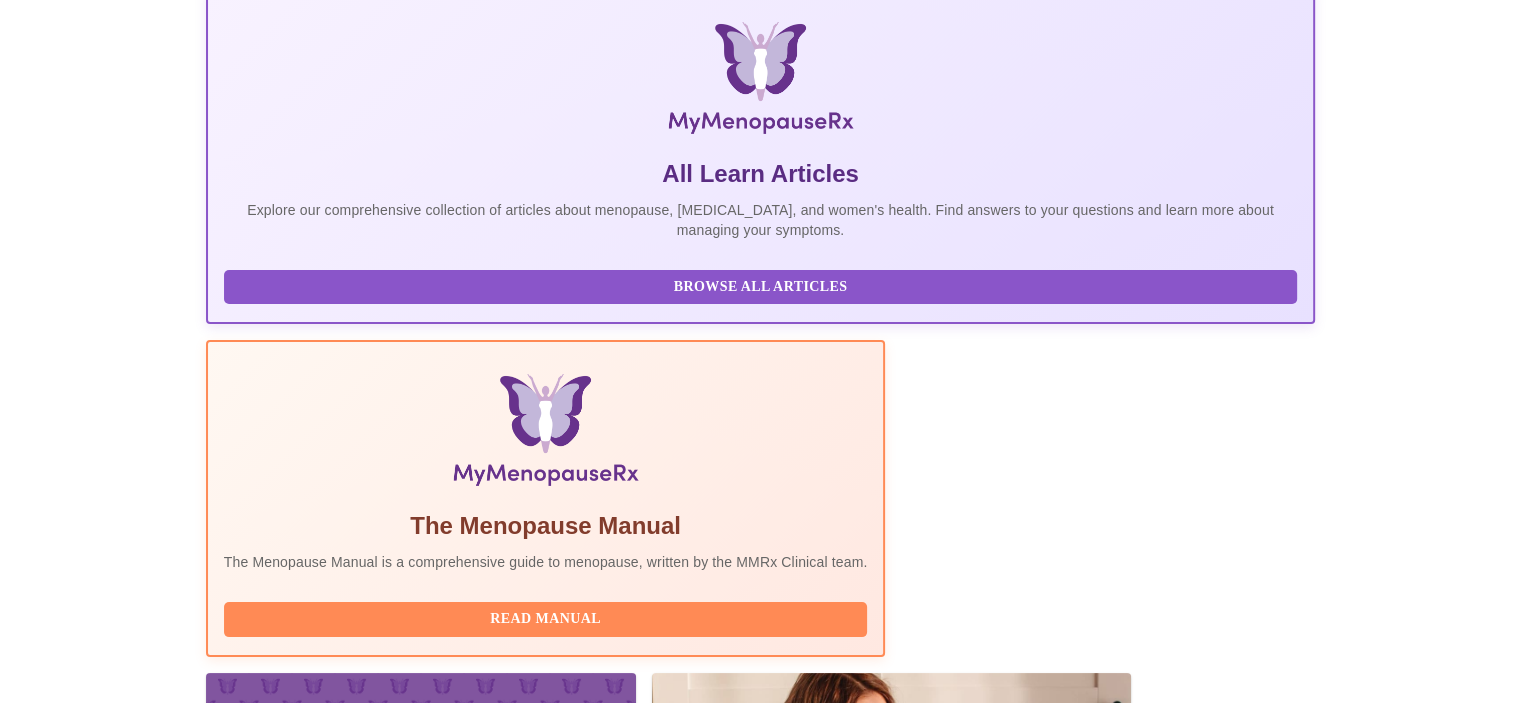 scroll, scrollTop: 0, scrollLeft: 0, axis: both 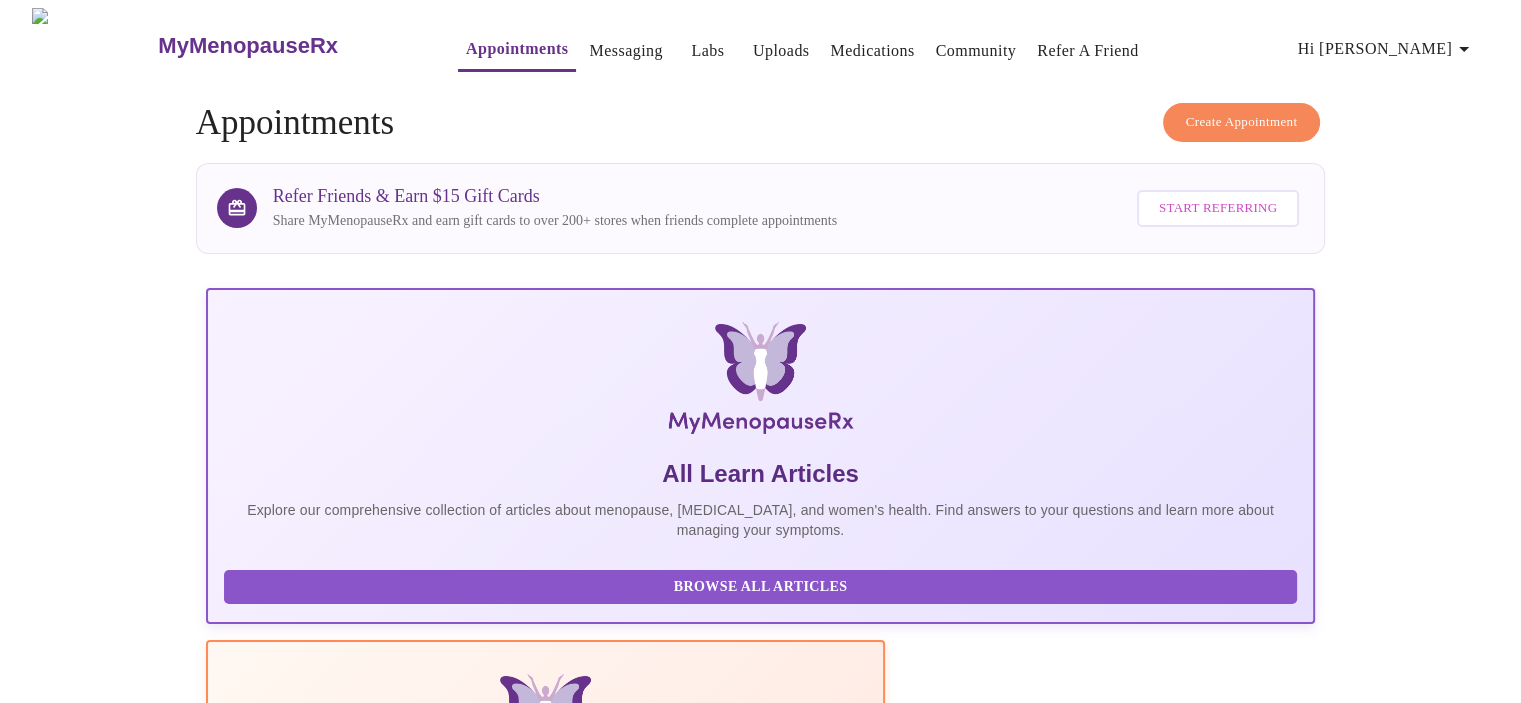 click 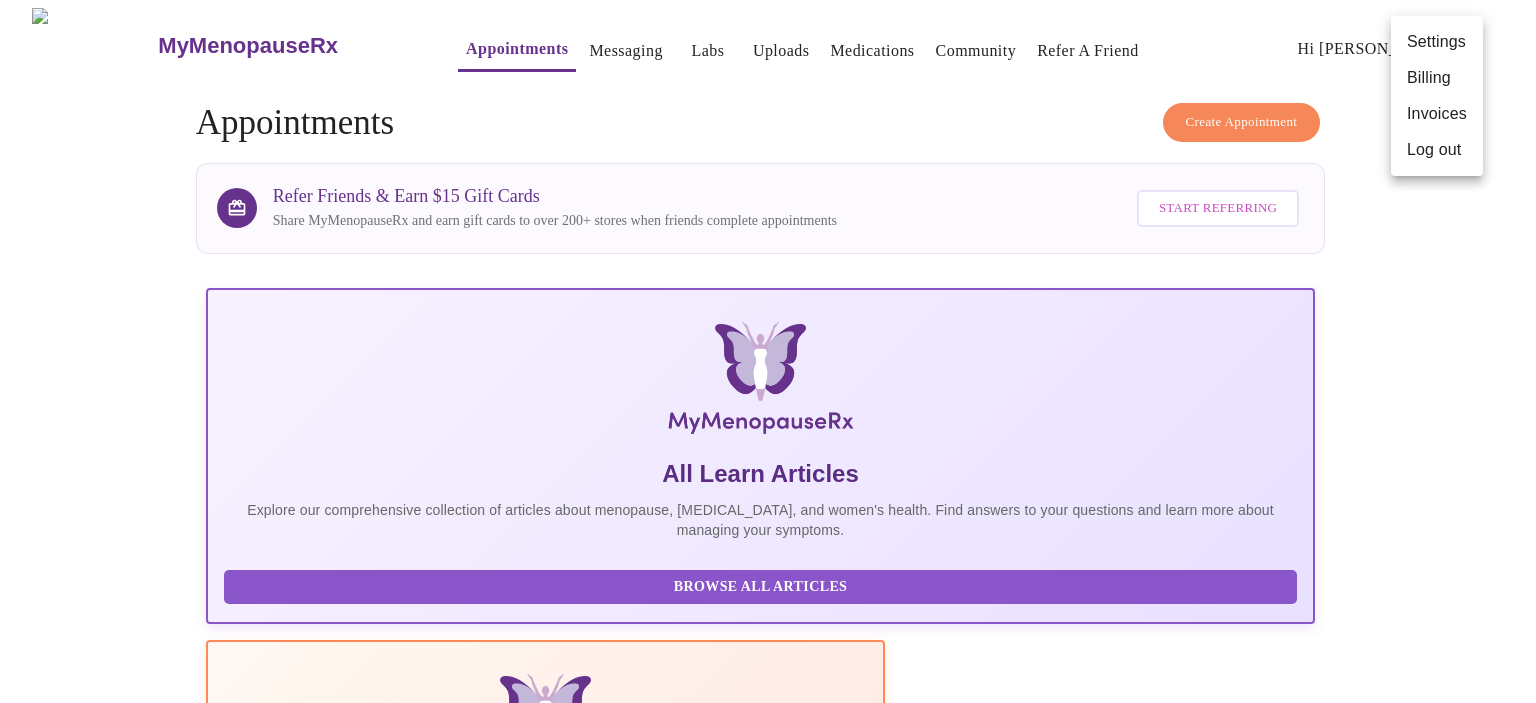 click on "Billing" at bounding box center [1437, 78] 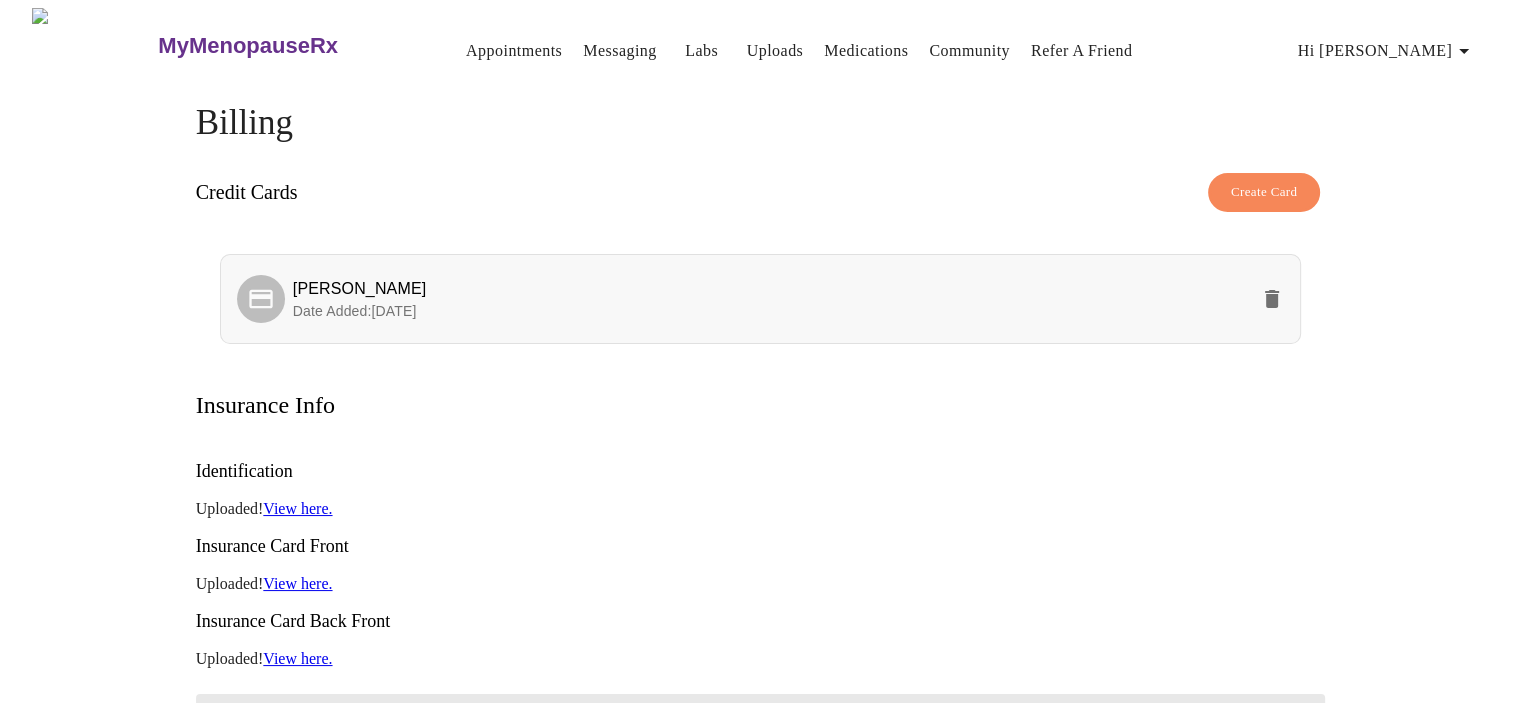 click at bounding box center (265, 299) 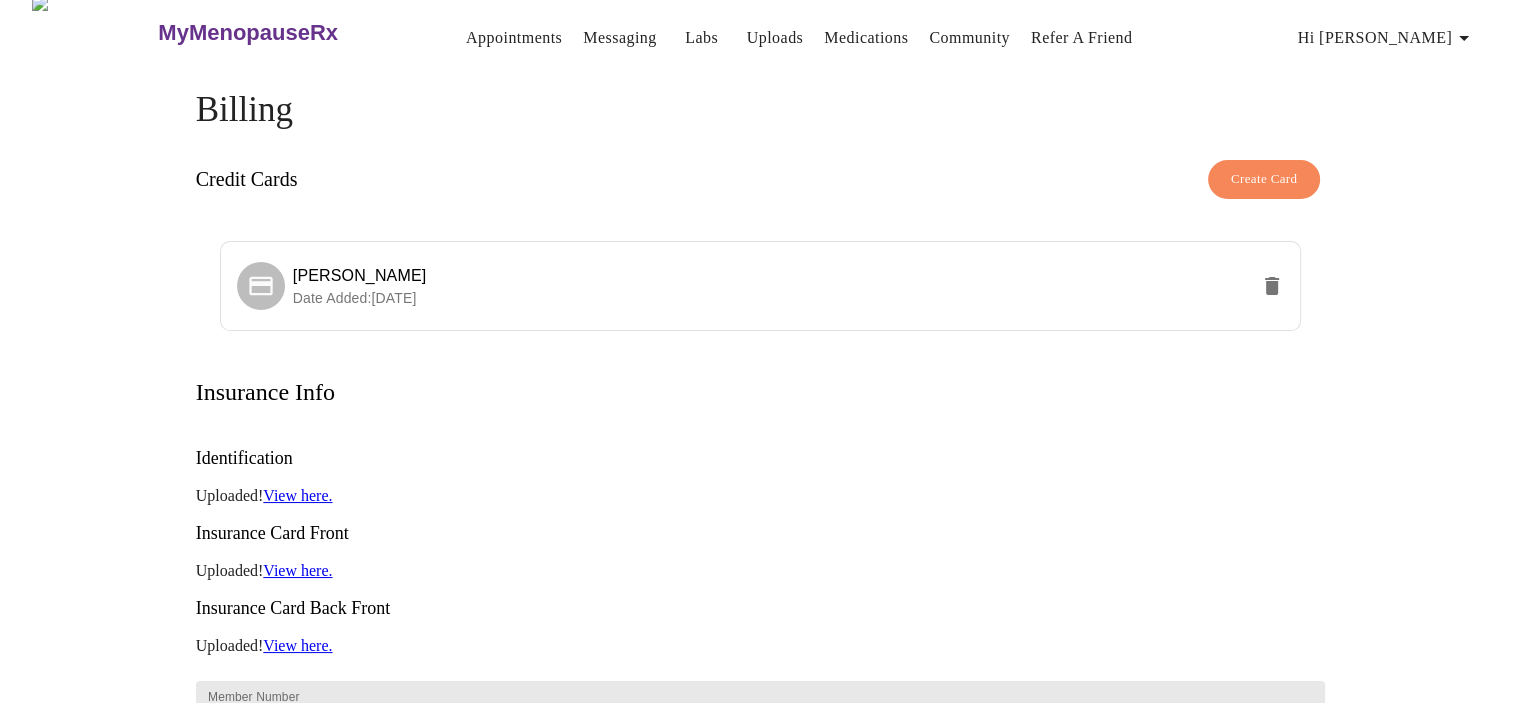 scroll, scrollTop: 113, scrollLeft: 0, axis: vertical 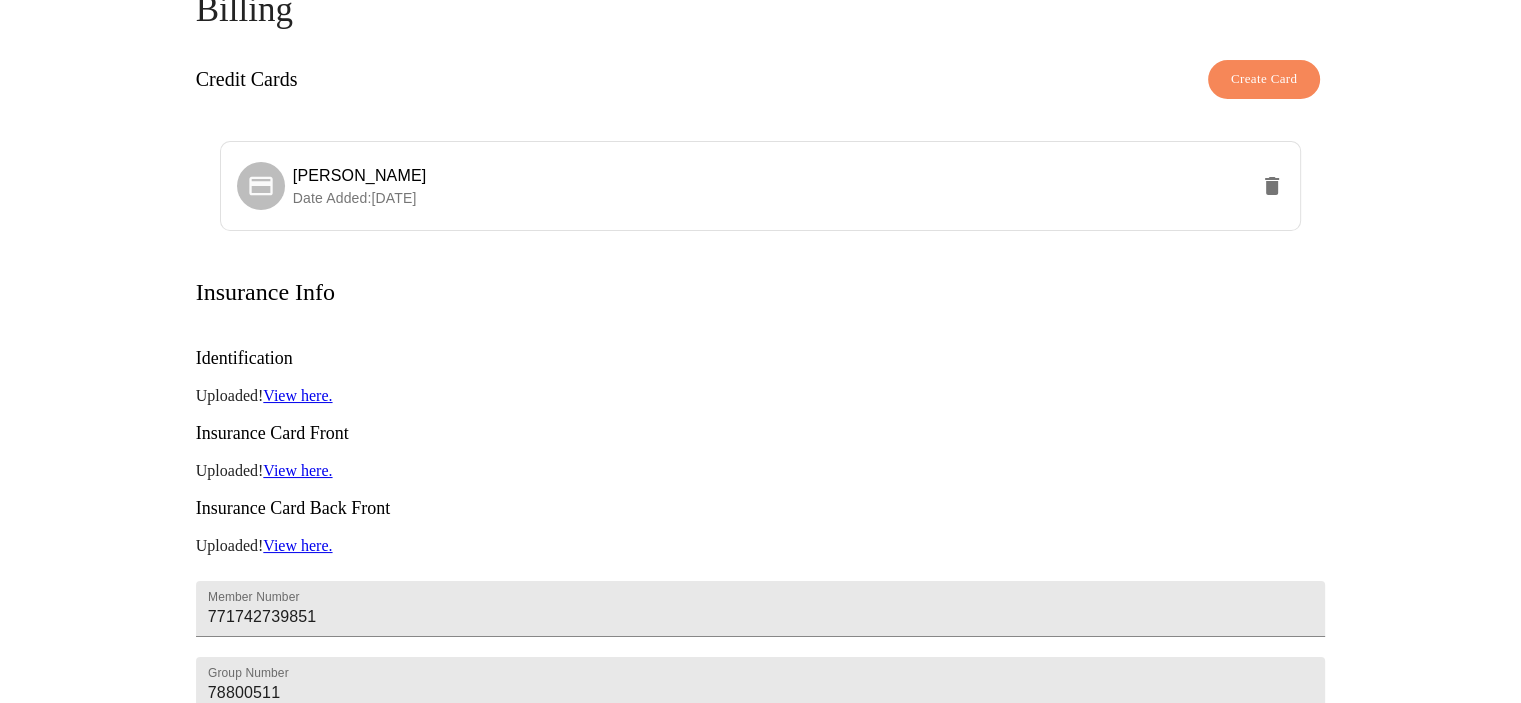 click on "View here." at bounding box center (297, 395) 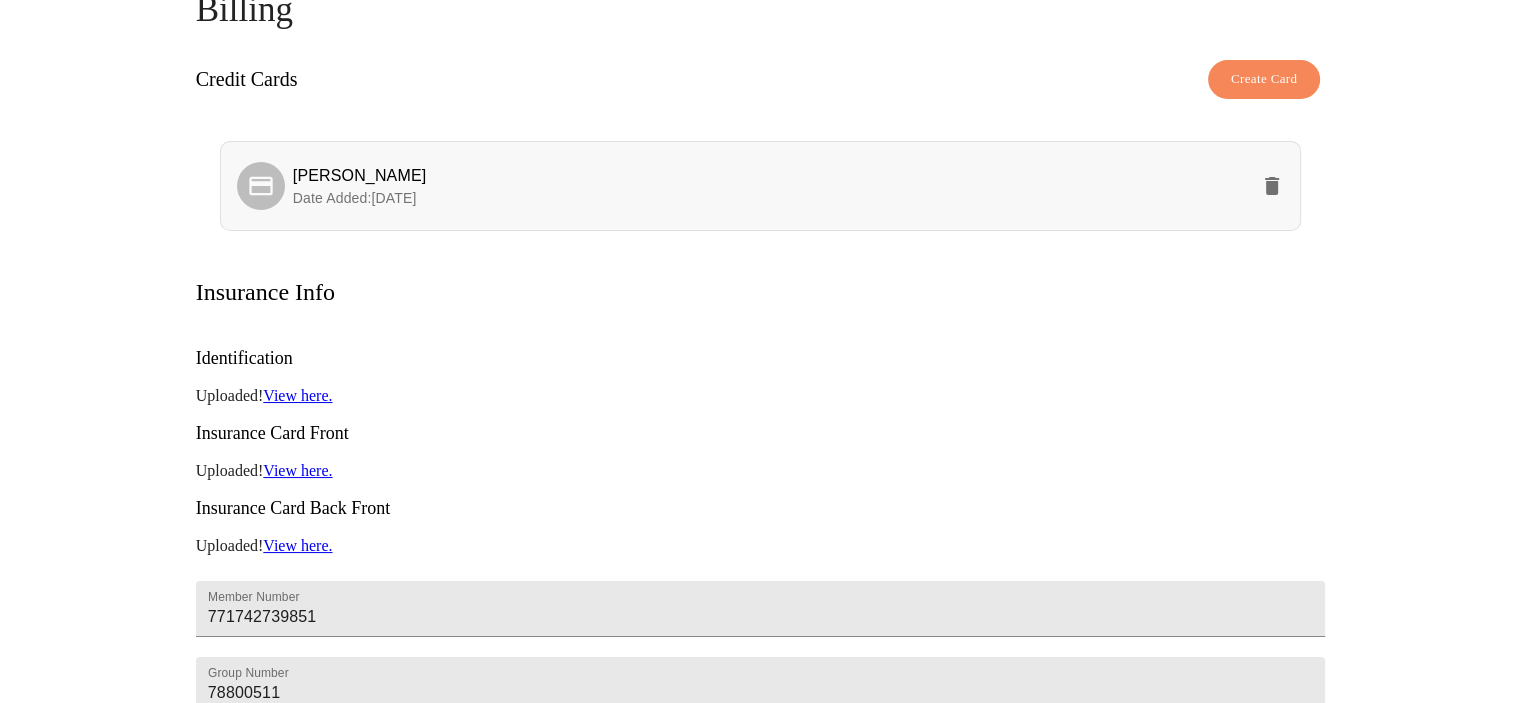 click on "Ana Carvajal" at bounding box center [360, 175] 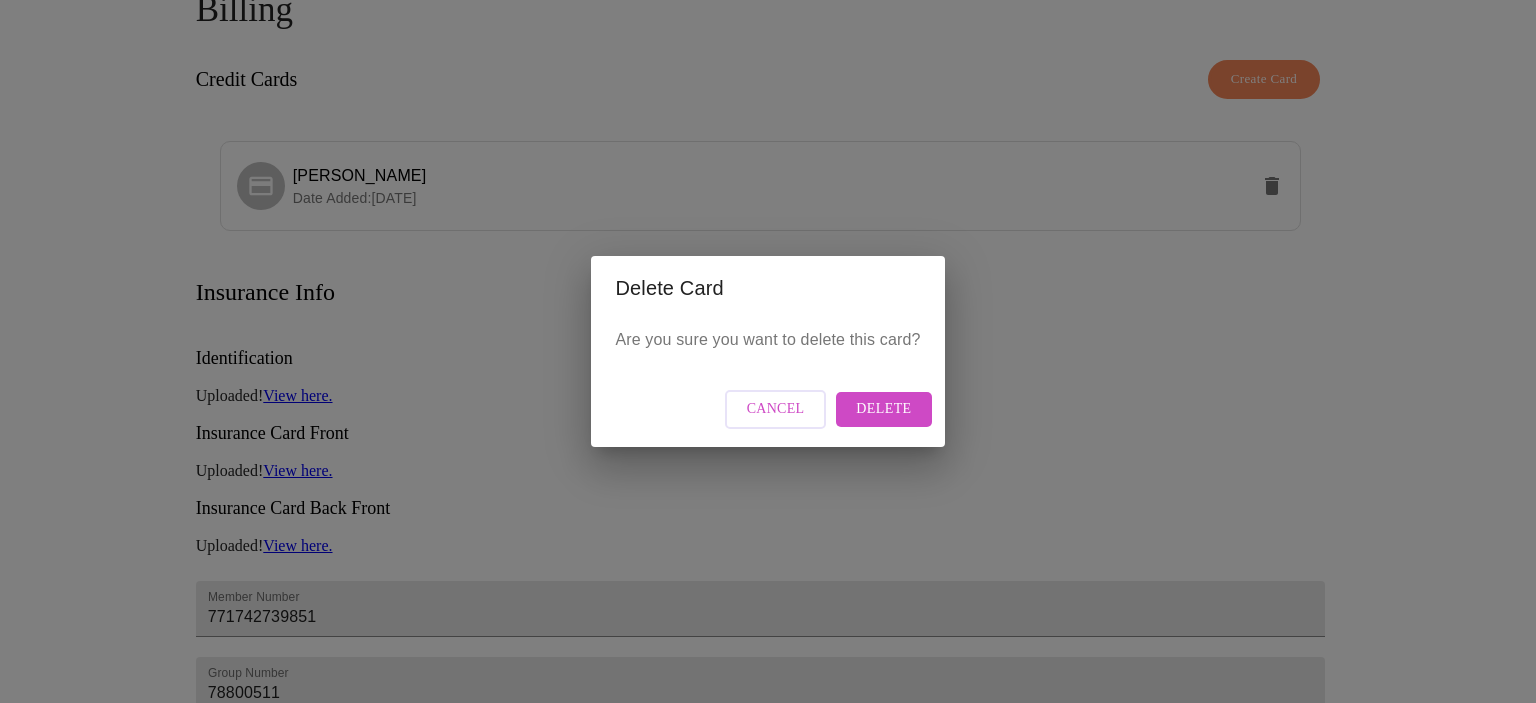 click on "Delete" at bounding box center [883, 409] 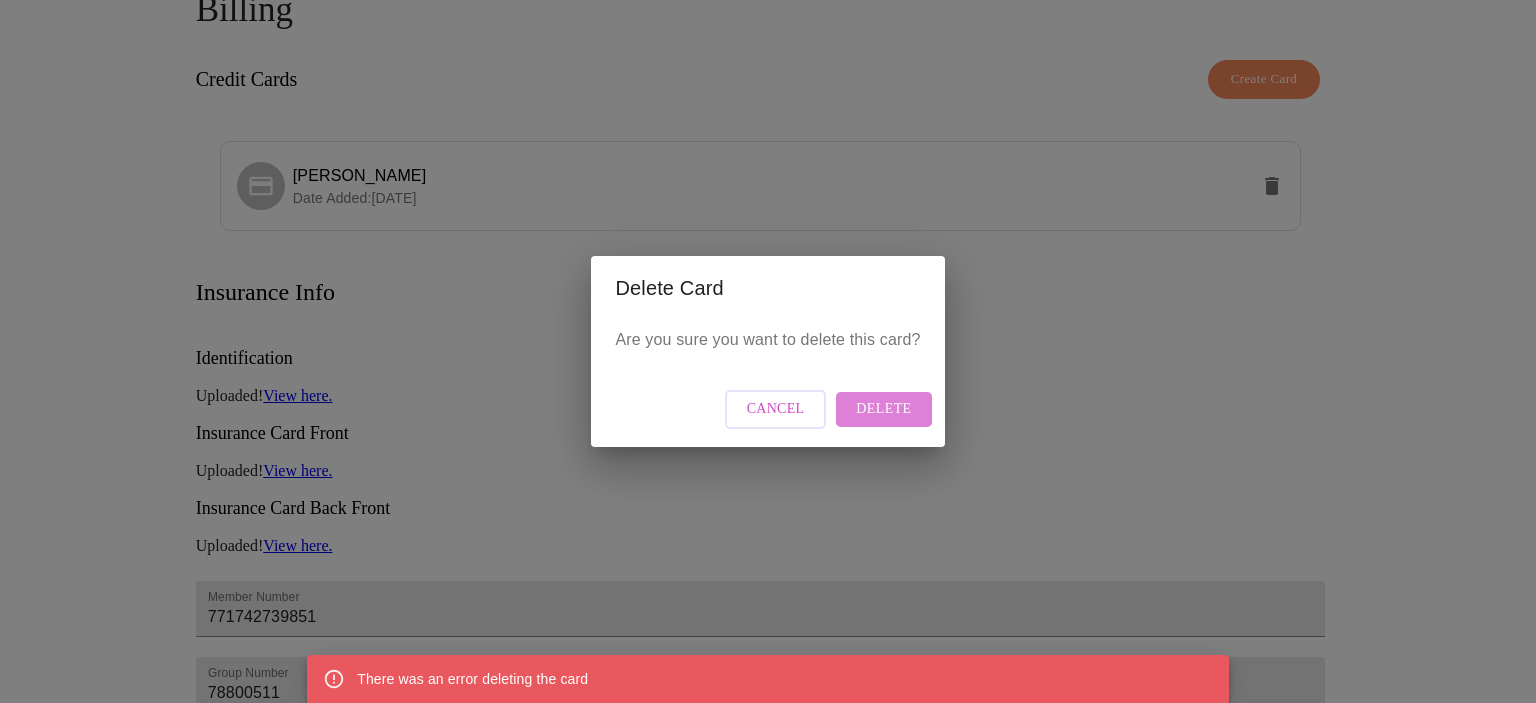 click on "Delete" at bounding box center (883, 409) 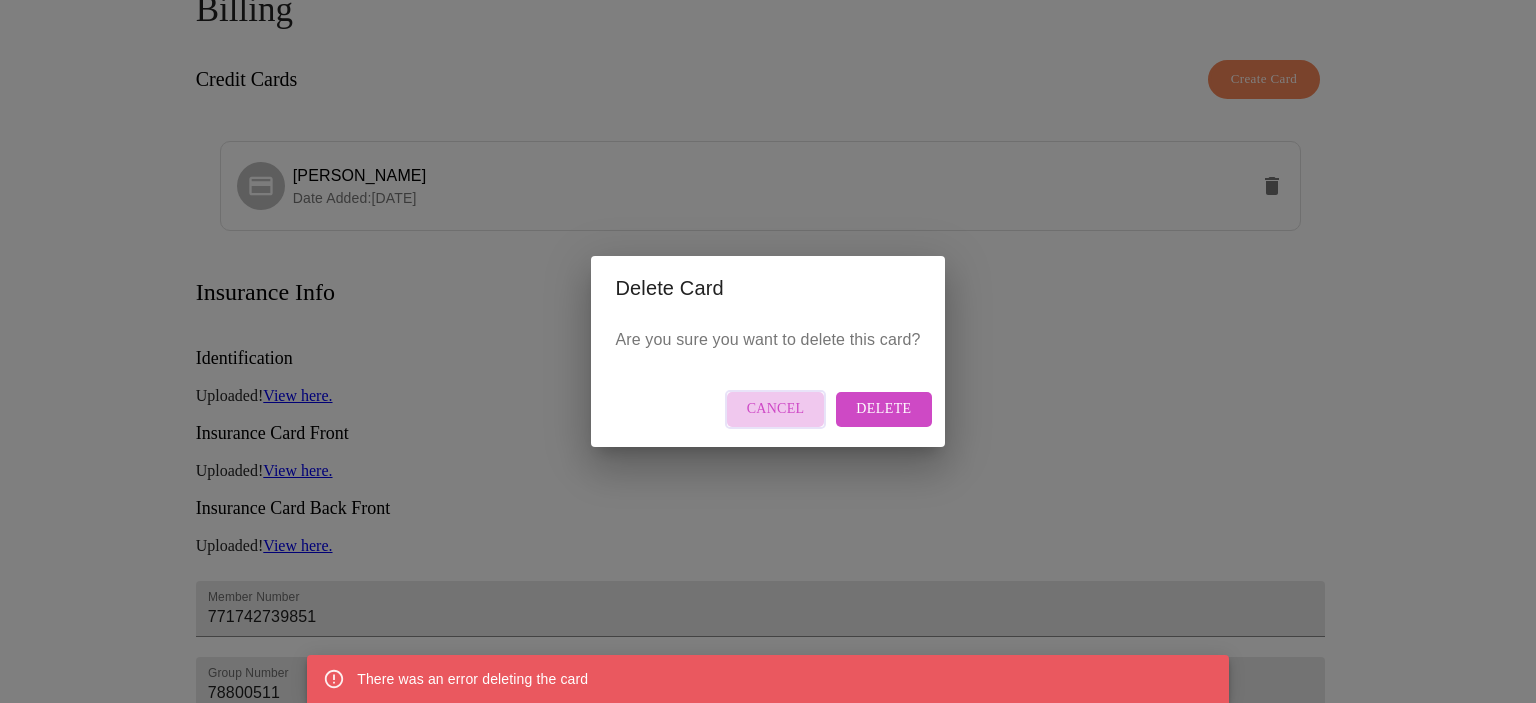 click on "Cancel" at bounding box center (776, 409) 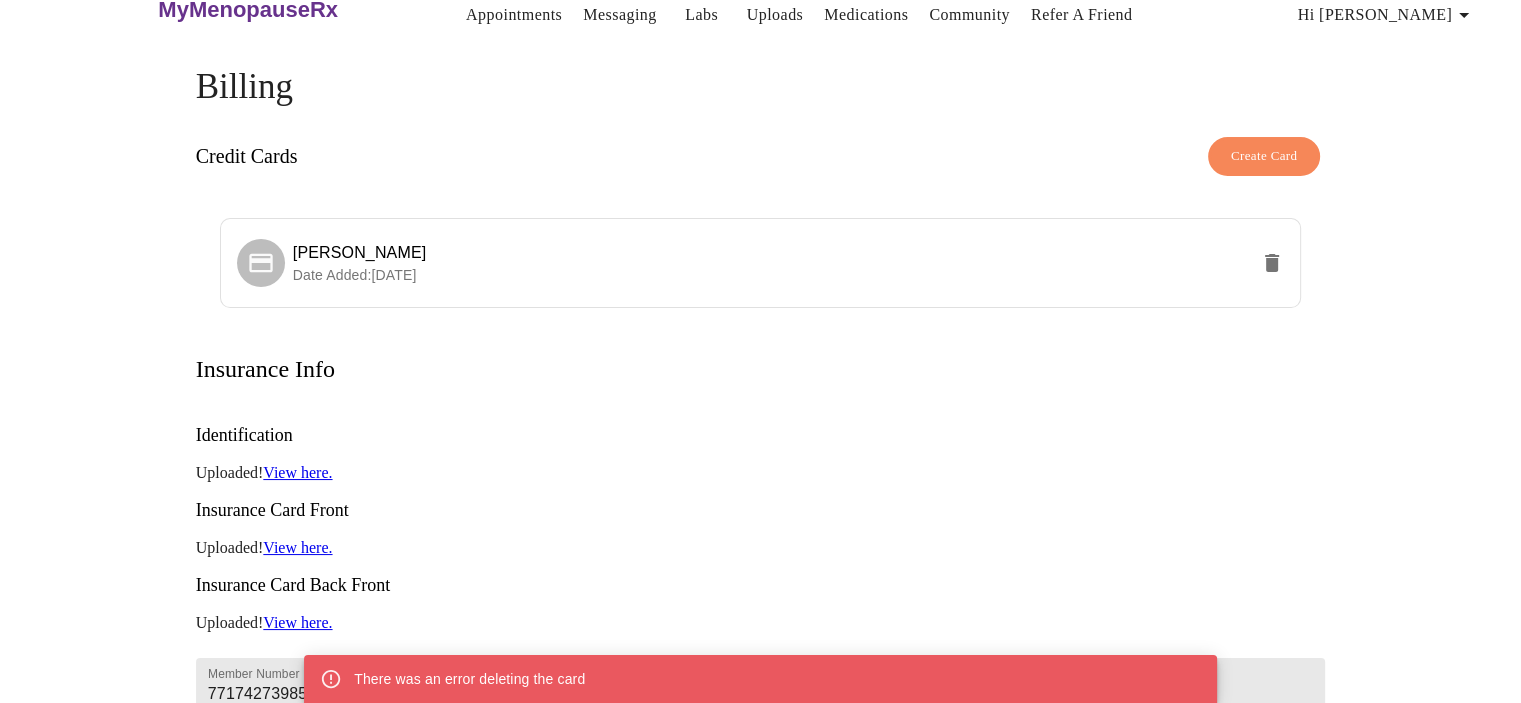 scroll, scrollTop: 0, scrollLeft: 0, axis: both 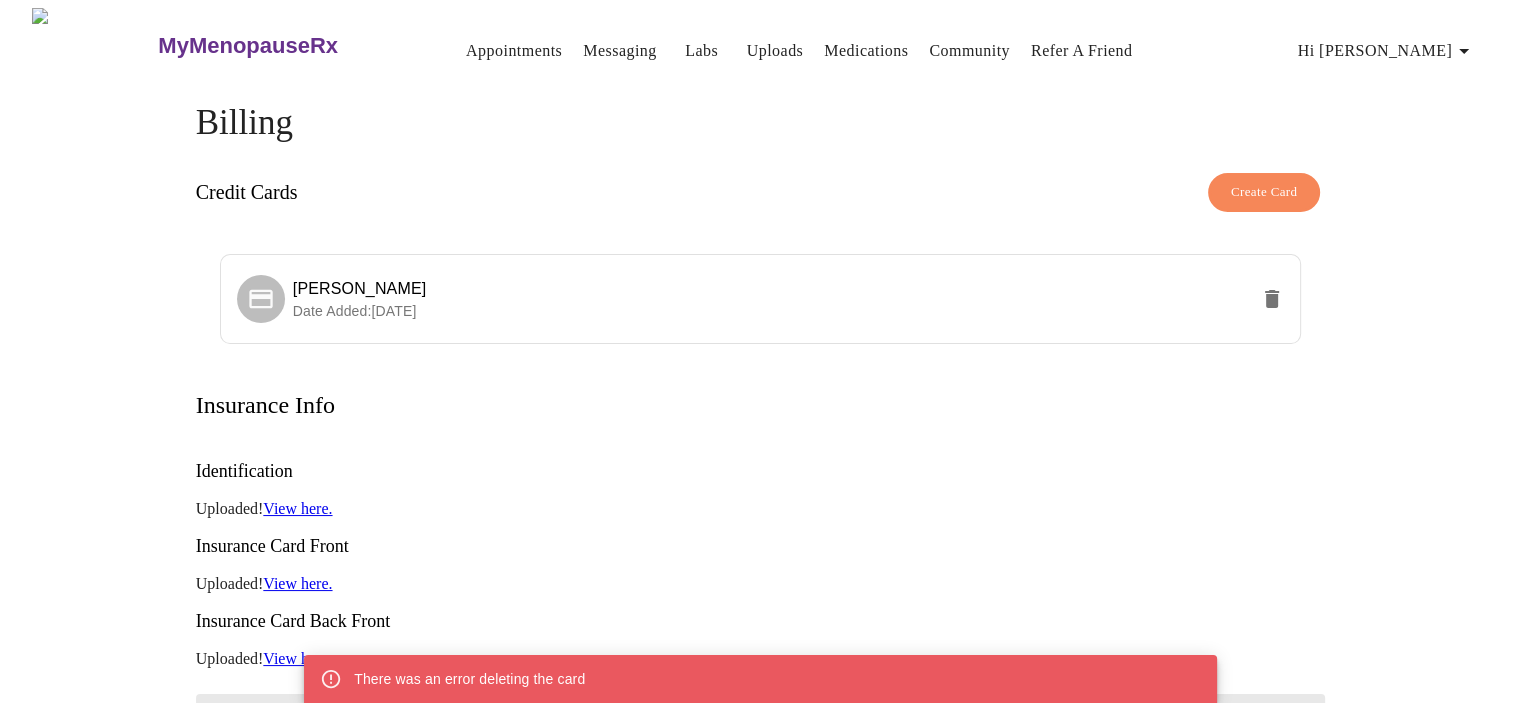 click on "Create Card" at bounding box center (1264, 192) 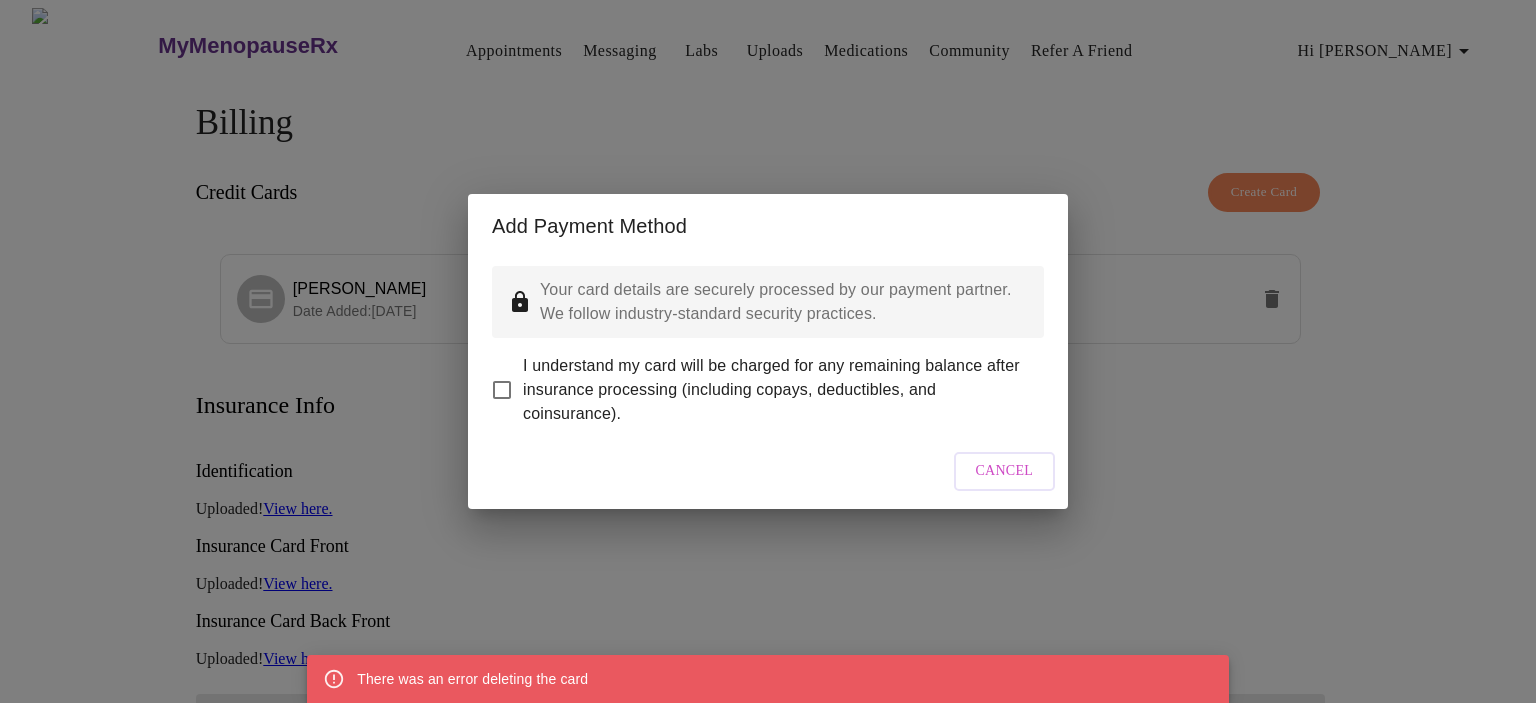 click on "Cancel" at bounding box center [1005, 471] 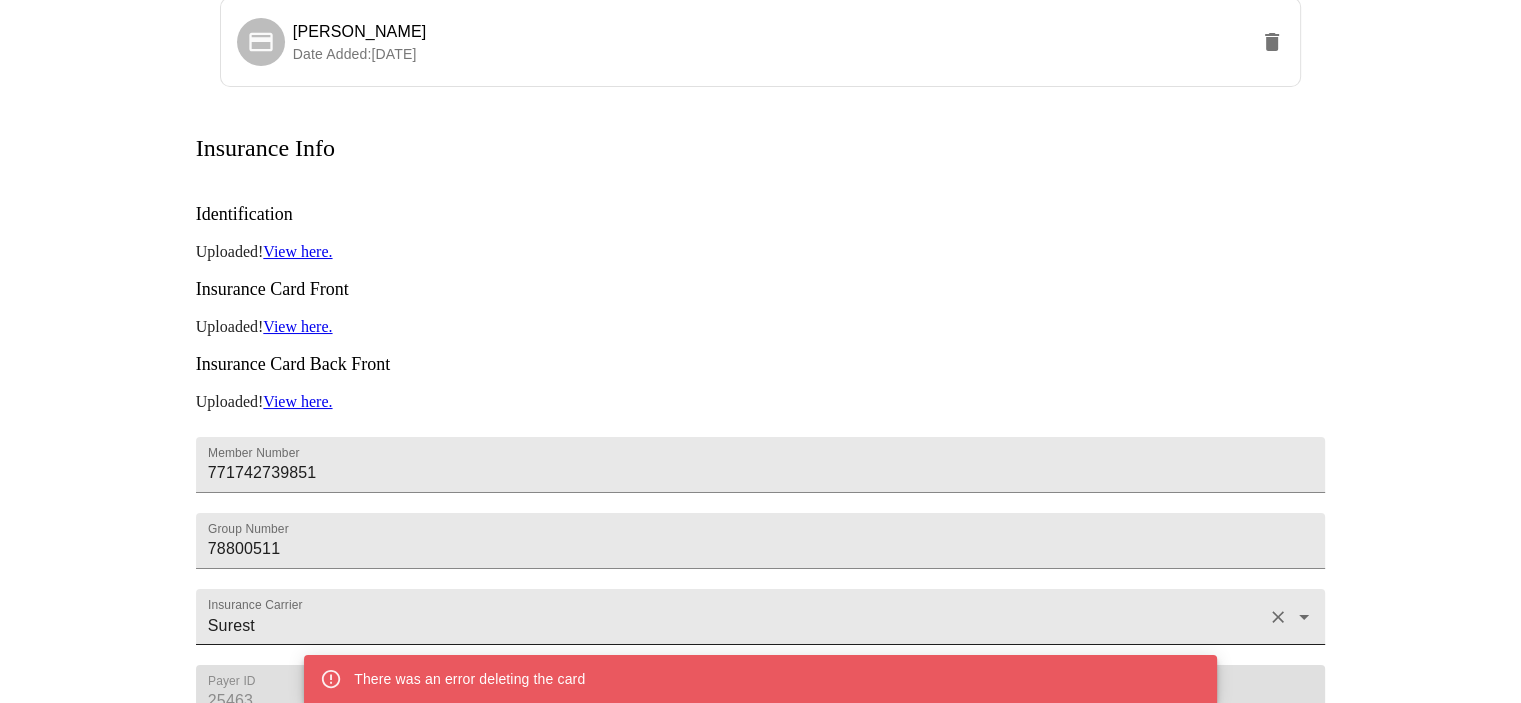 scroll, scrollTop: 500, scrollLeft: 0, axis: vertical 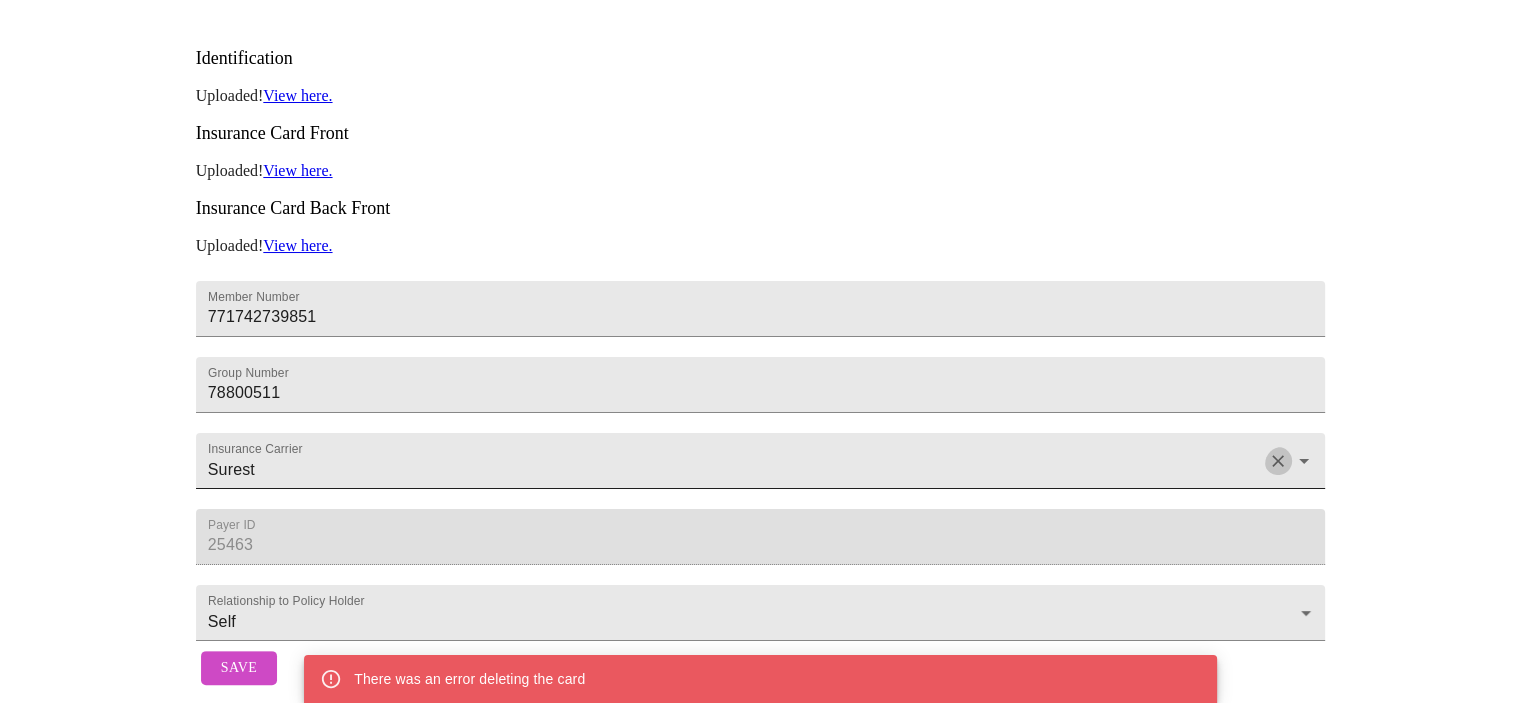 click 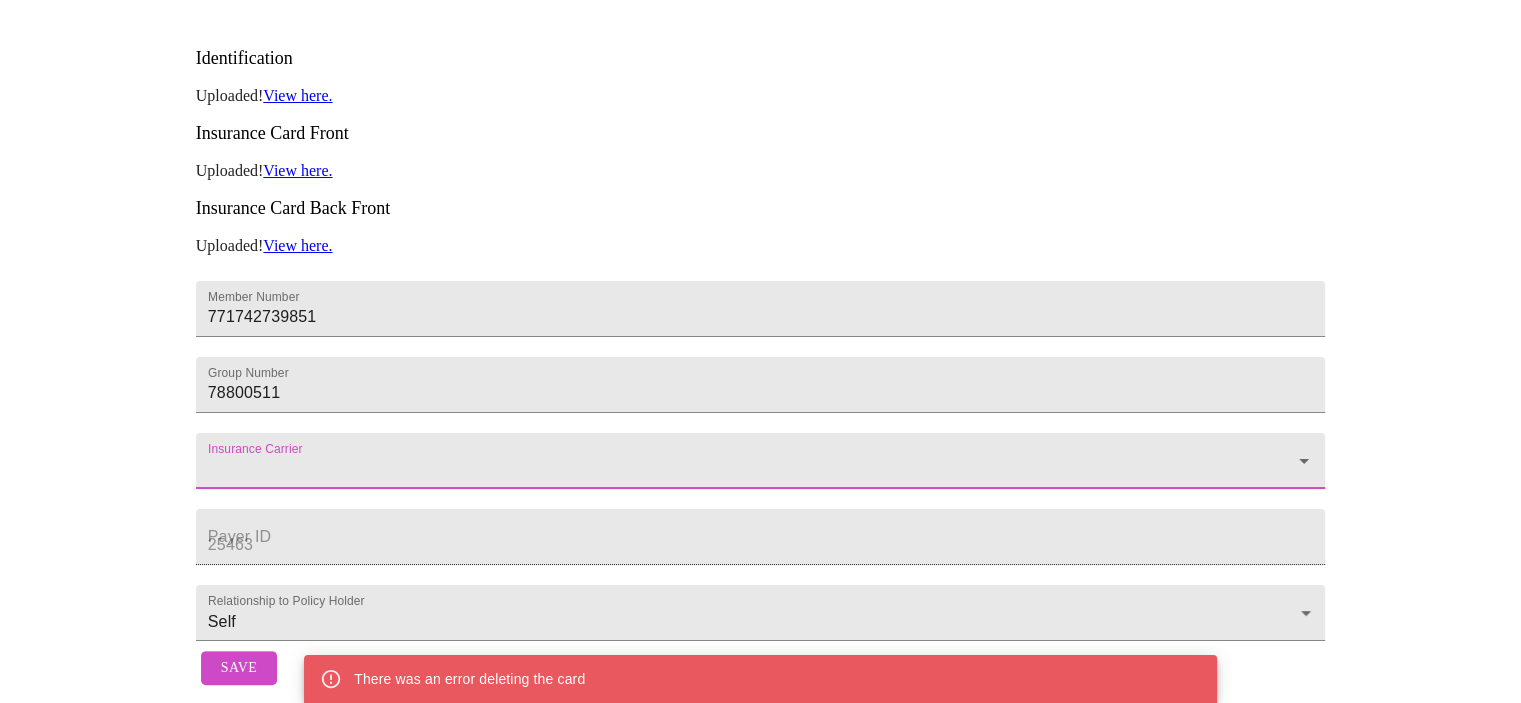 scroll, scrollTop: 513, scrollLeft: 0, axis: vertical 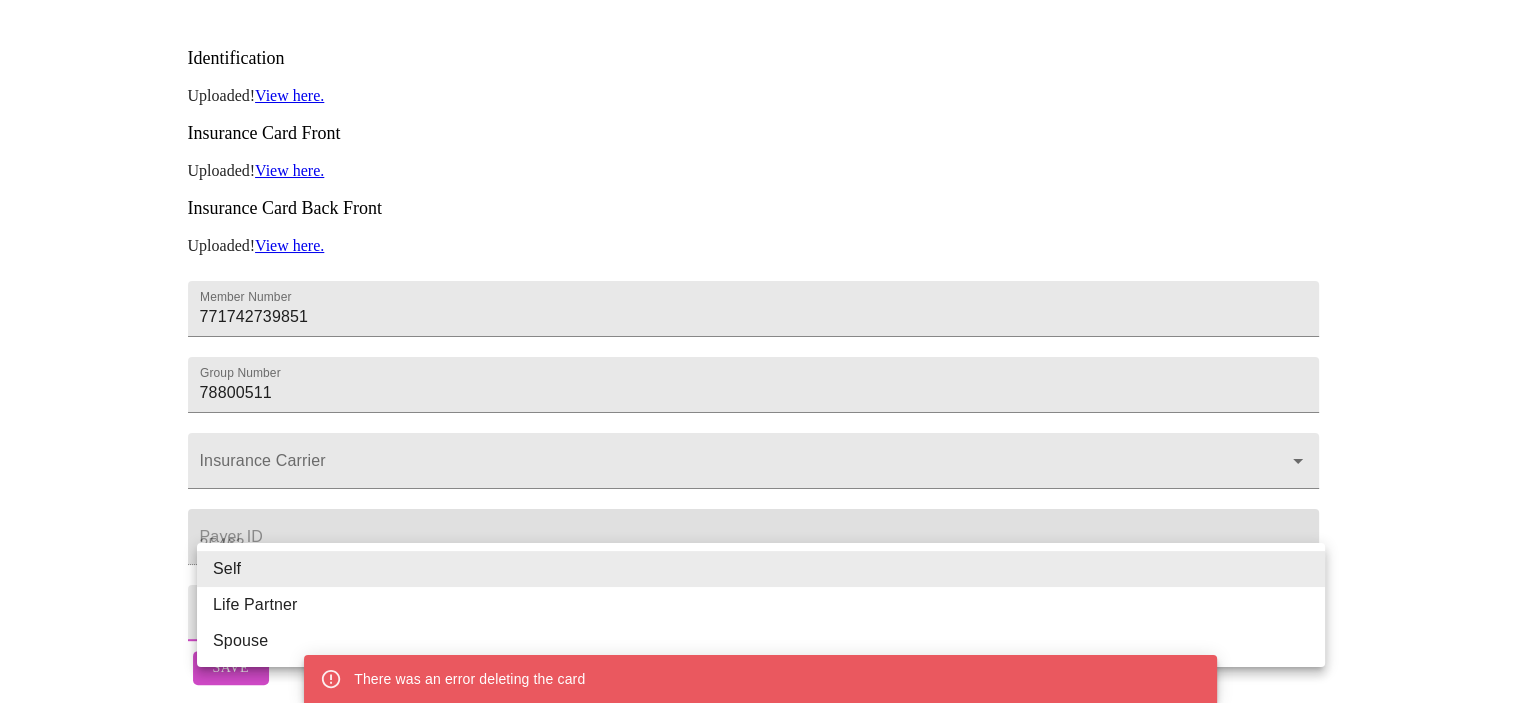 click on "MyMenopauseRx Appointments Messaging Labs Uploads Medications Community Refer a Friend Hi Ana   Billing Credit Cards Create Card Ana Carvajal Date Added:  04-18-2025 There was an error deleting the card Insurance Info Identification Uploaded!  View here. Insurance Card Front Uploaded!  View here. Insurance Card Back Front Uploaded!  View here. Member Number 771742739851 Group Number 78800511 Insurance Carrier Payer ID 25463 Relationship to Policy Holder Self Self Save Settings Billing Invoices Log out Self Life Partner Spouse" at bounding box center (760, 145) 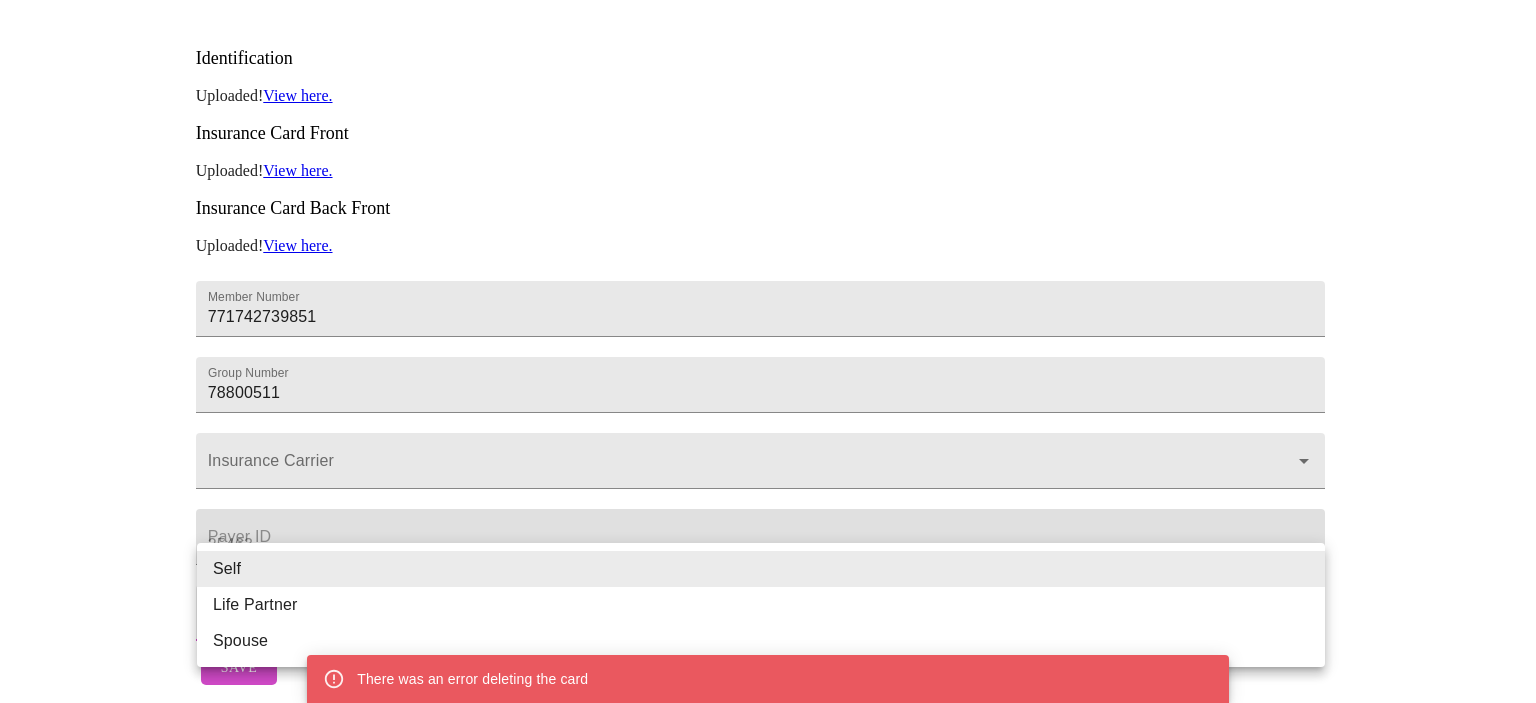 click on "Self" at bounding box center (761, 569) 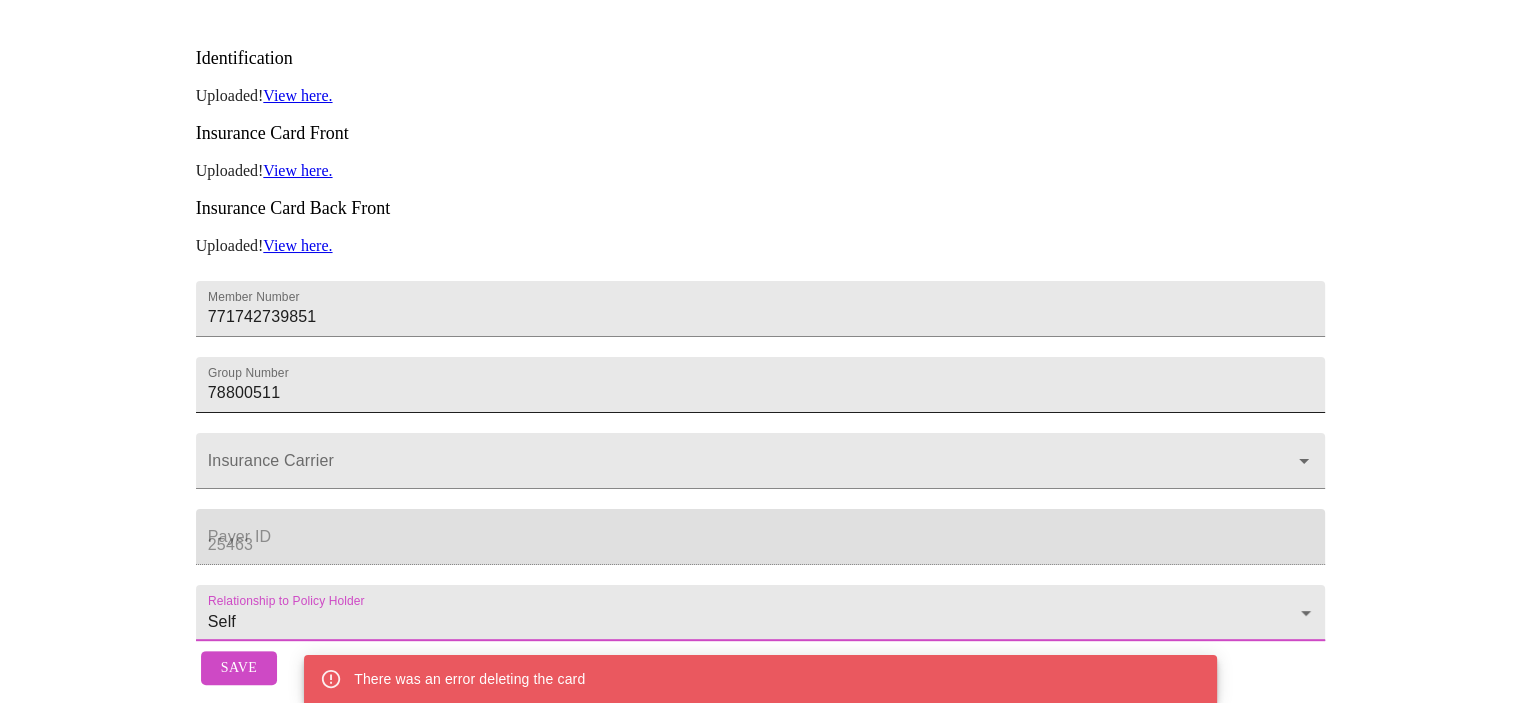 drag, startPoint x: 730, startPoint y: 273, endPoint x: 685, endPoint y: 289, distance: 47.759815 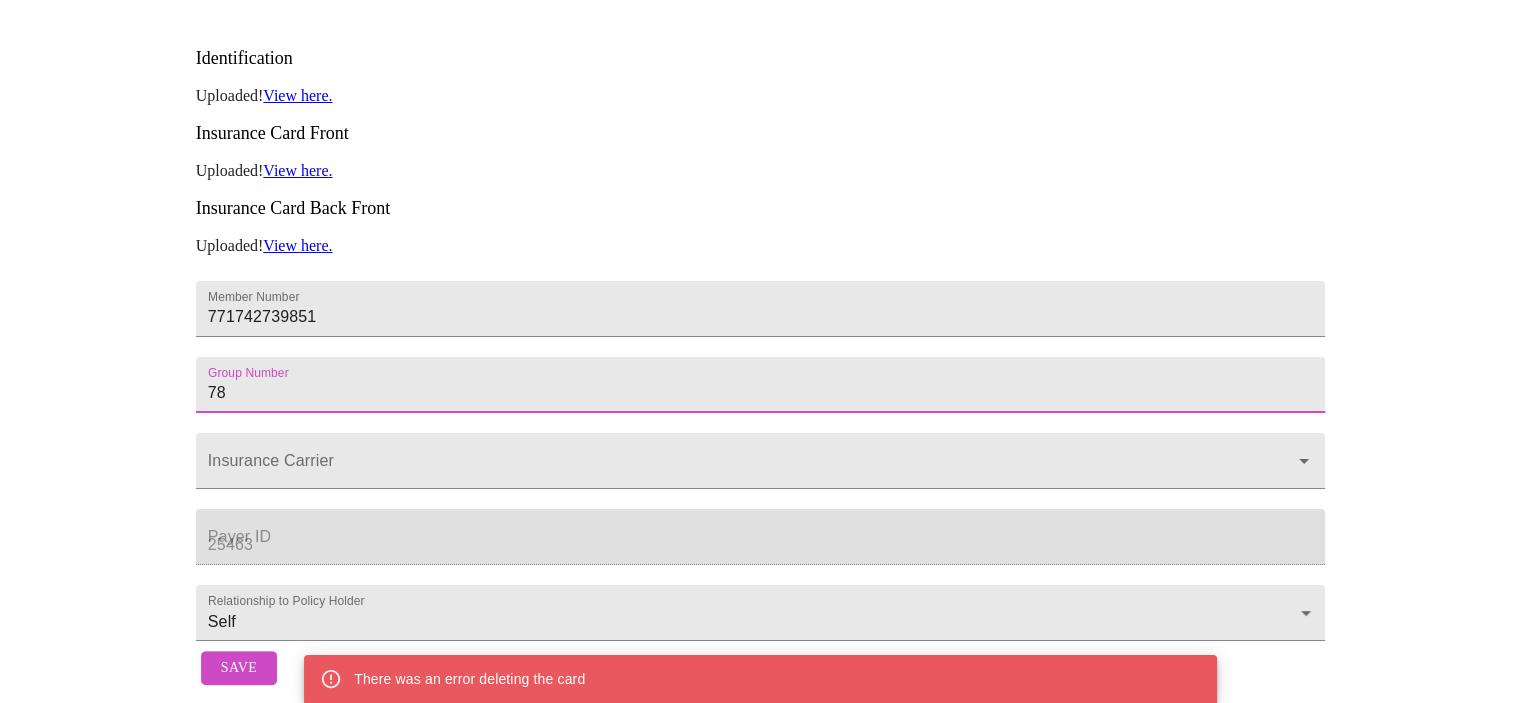 type on "7" 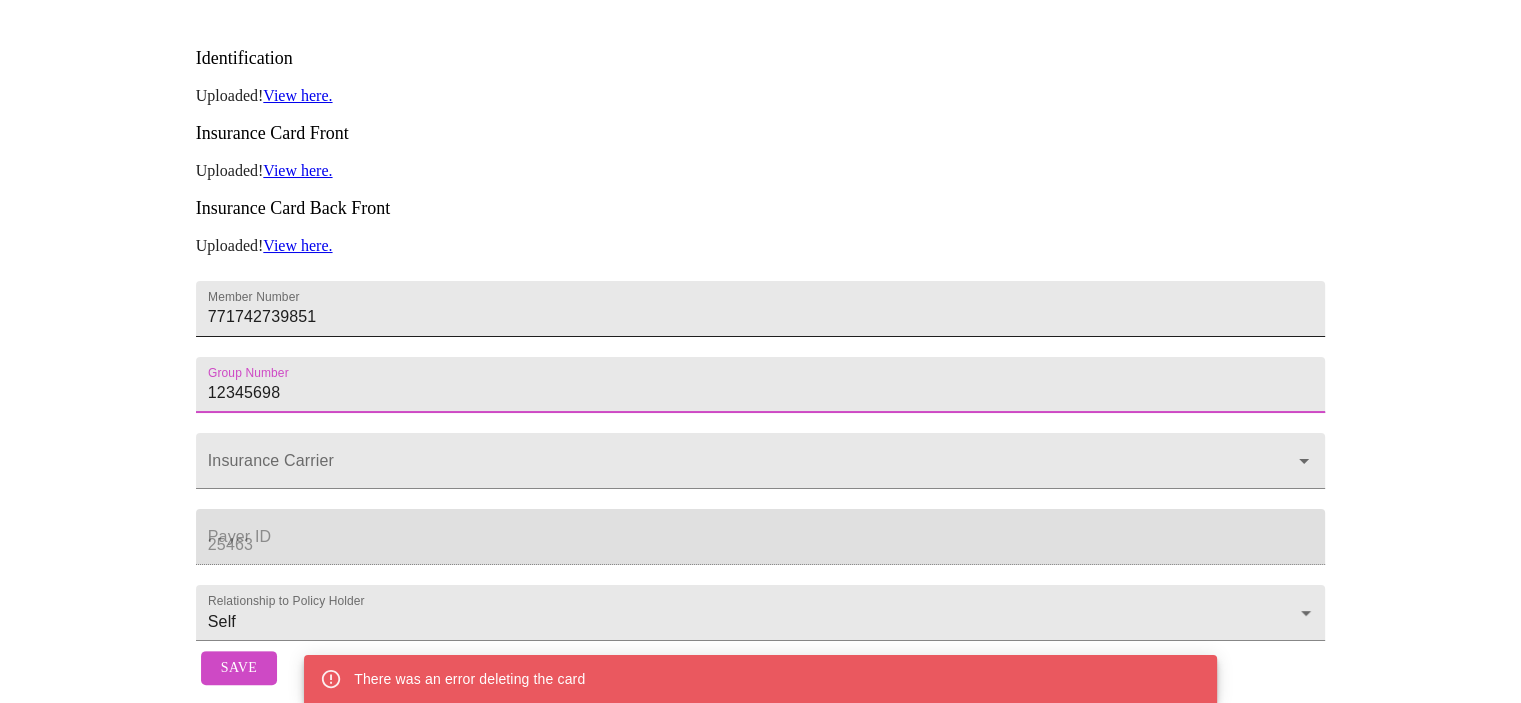 type on "12345698" 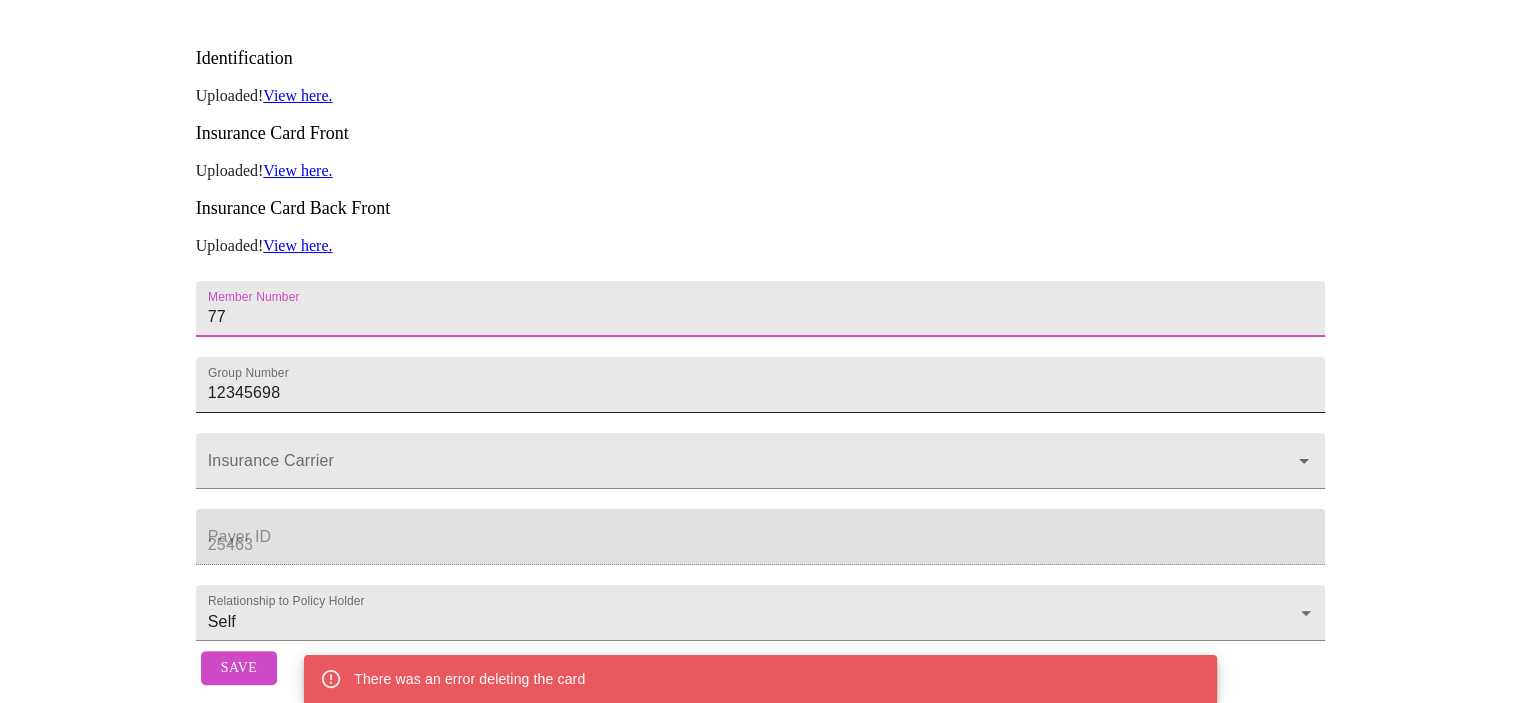 type on "7" 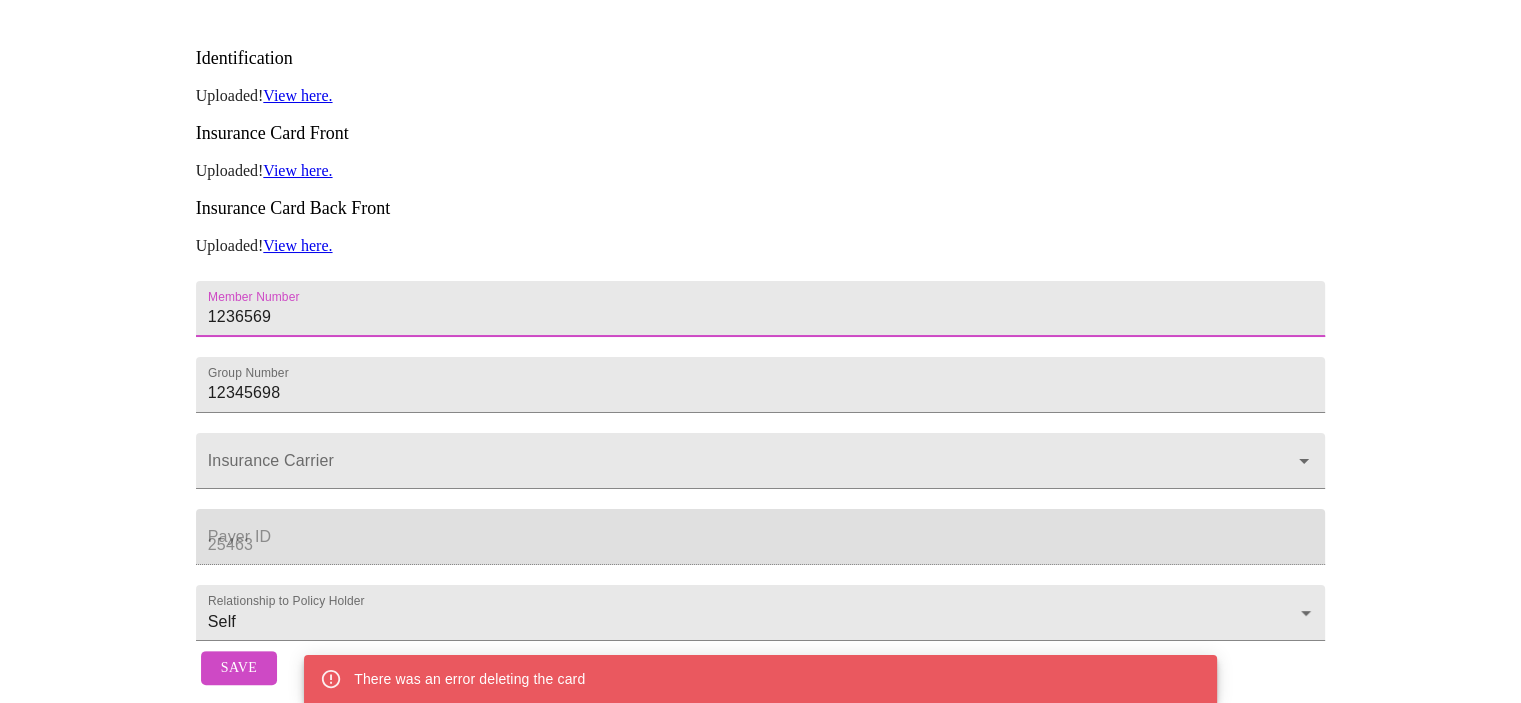 type on "1236569" 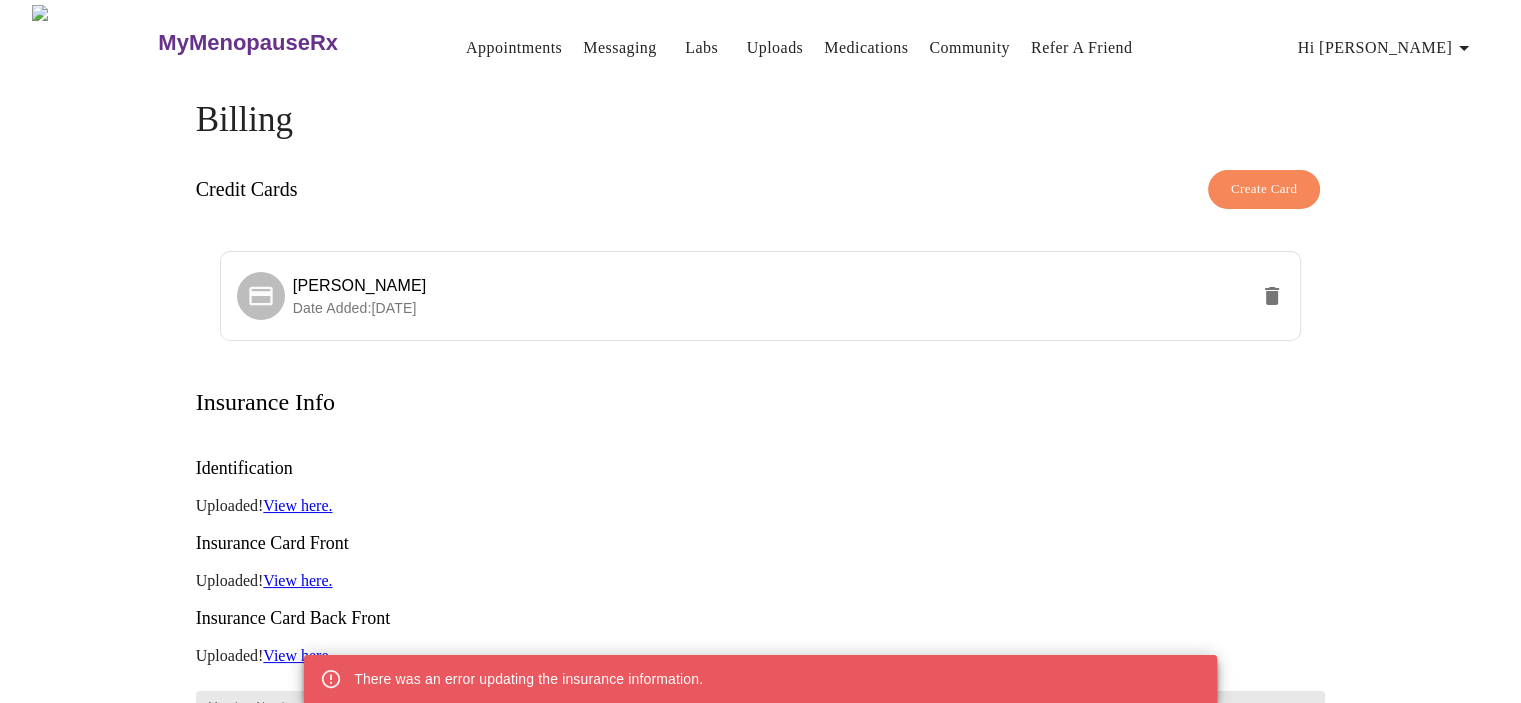 scroll, scrollTop: 0, scrollLeft: 0, axis: both 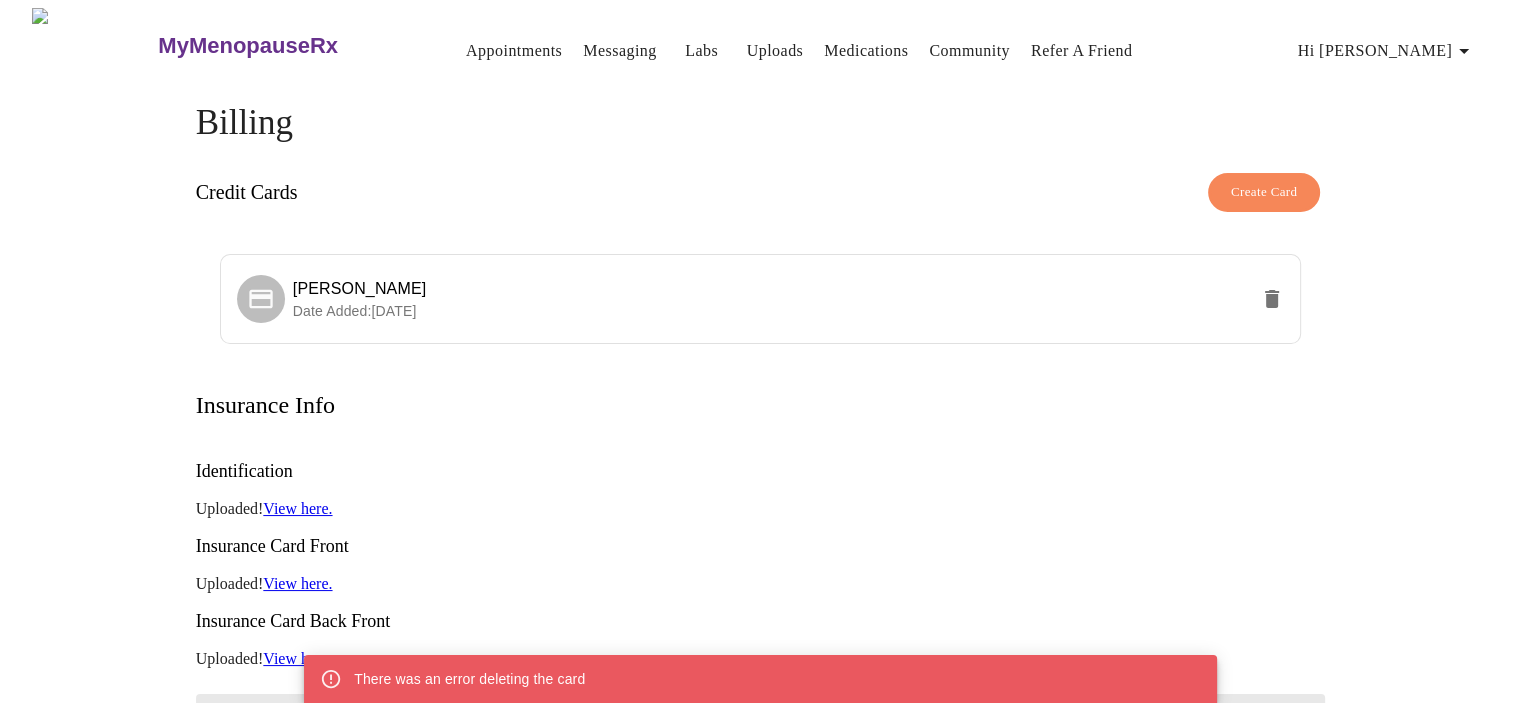 click 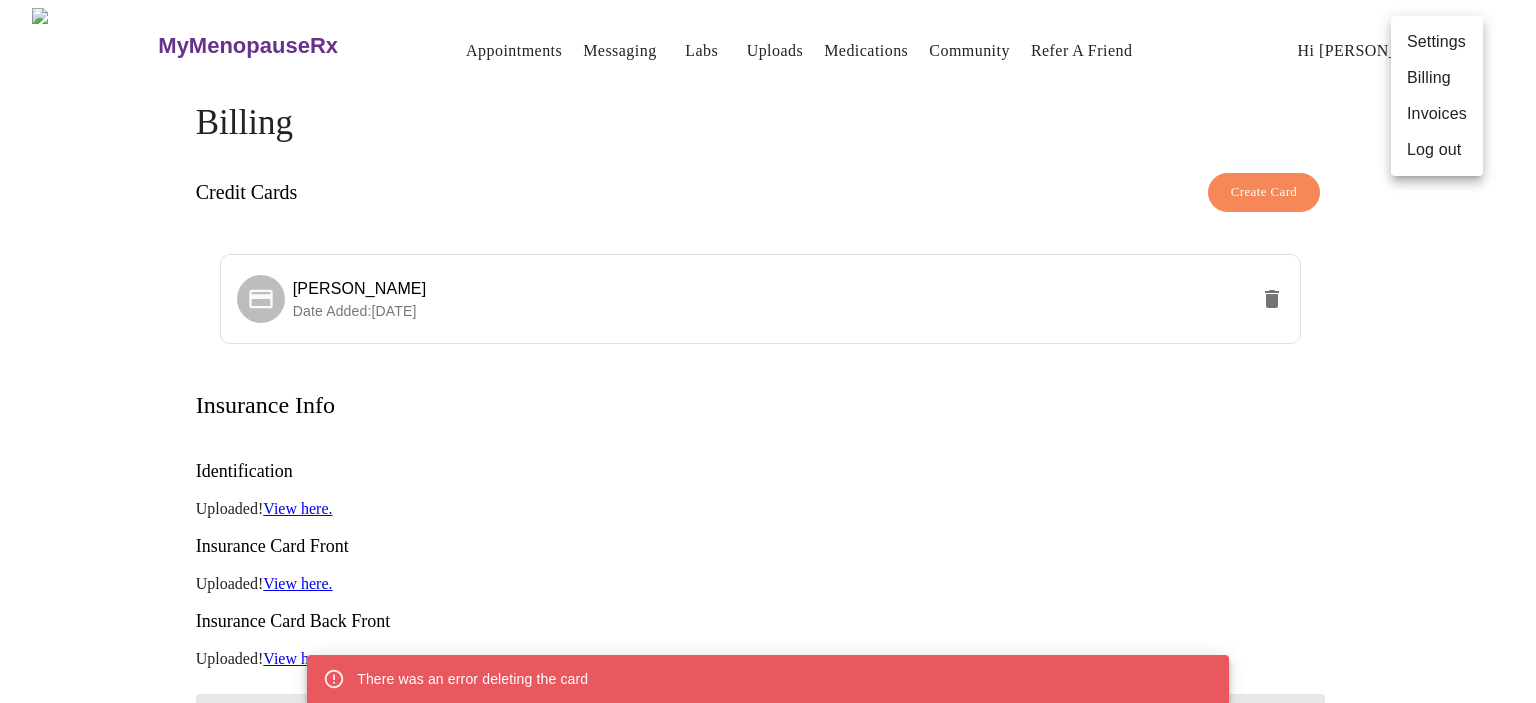click on "Log out" at bounding box center [1437, 150] 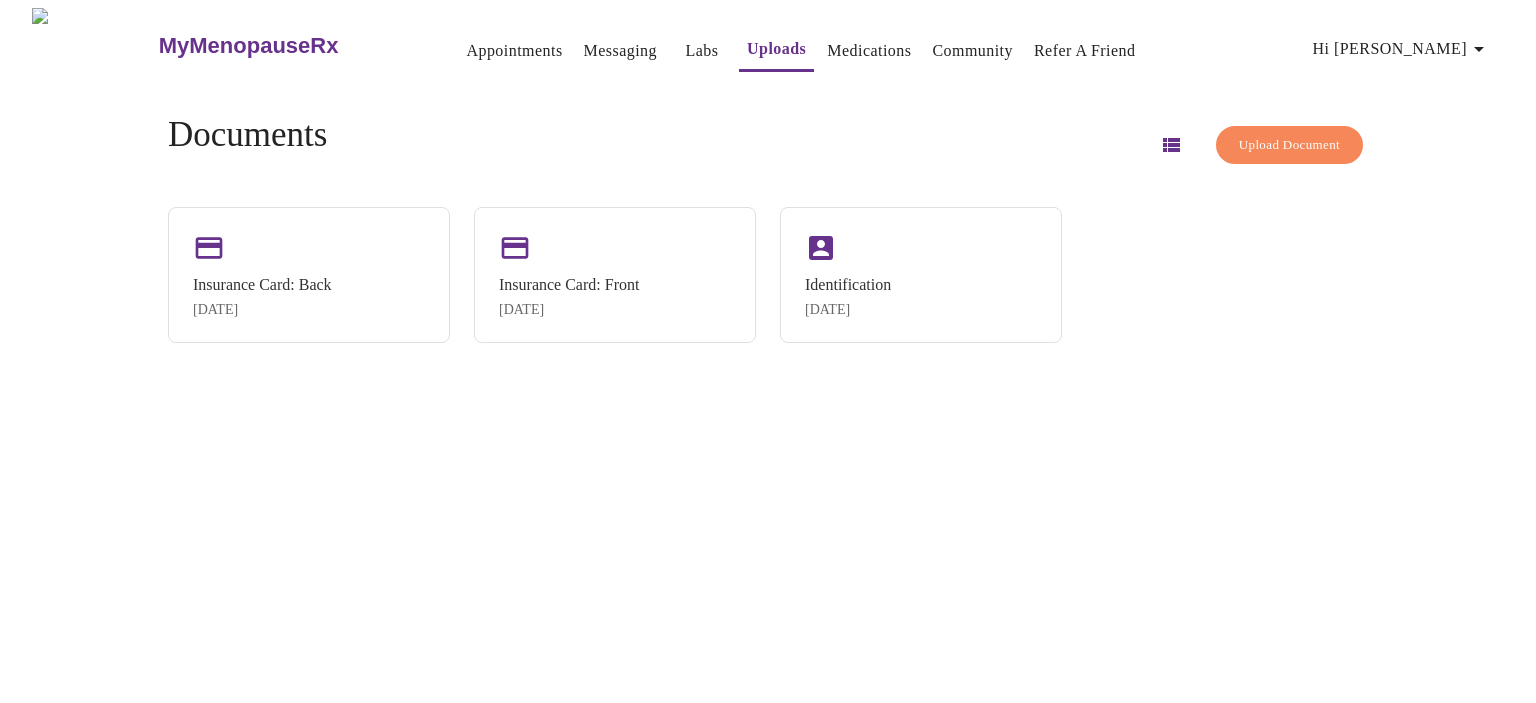 scroll, scrollTop: 0, scrollLeft: 0, axis: both 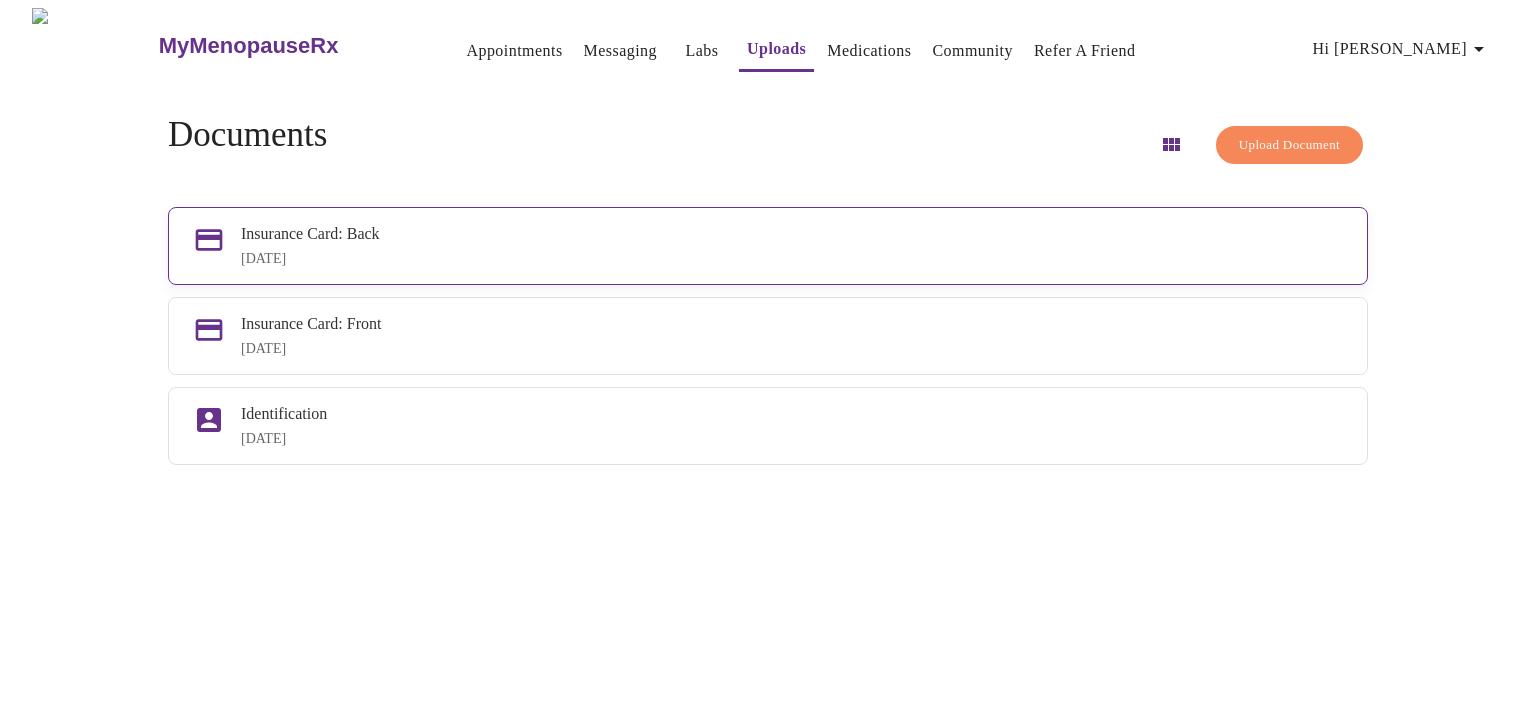 click on "Insurance Card: Back" at bounding box center (792, 234) 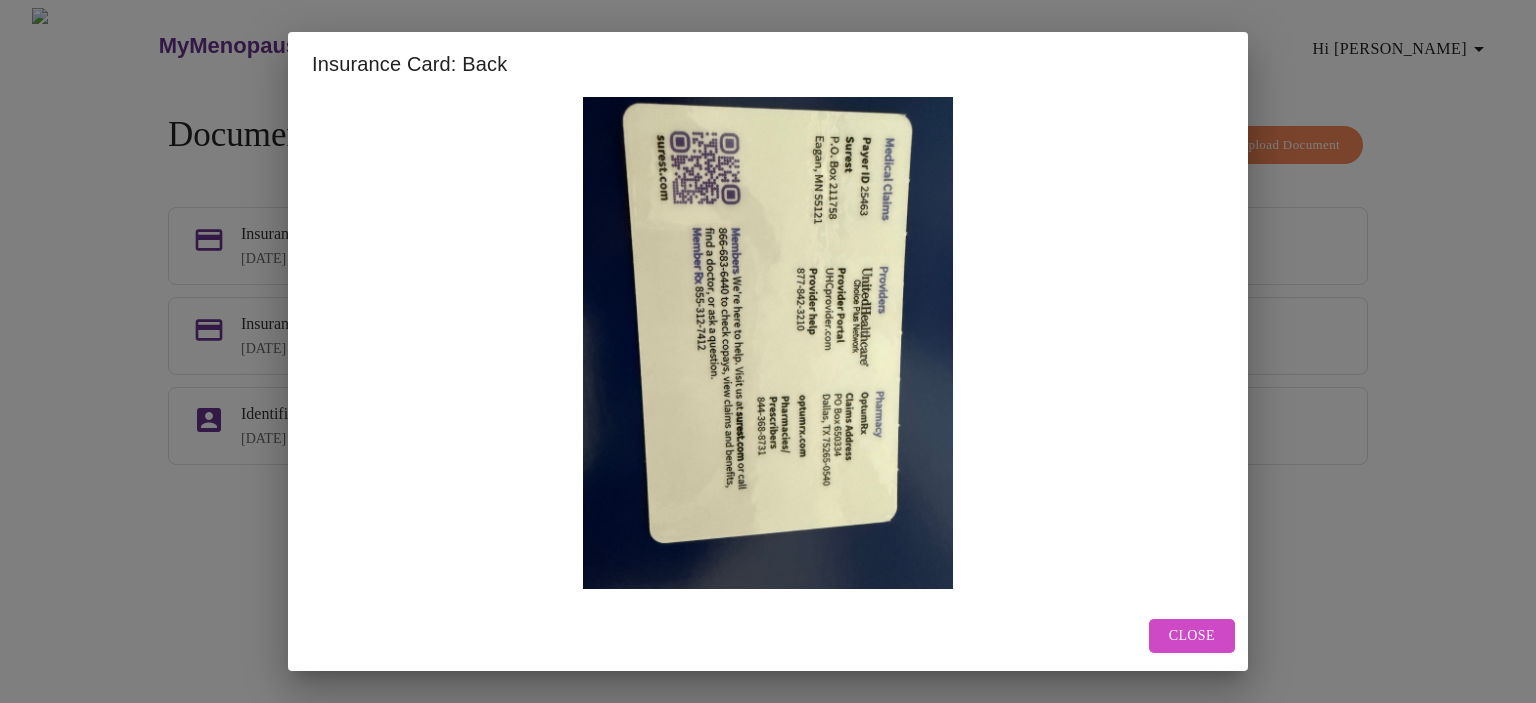 scroll, scrollTop: 0, scrollLeft: 0, axis: both 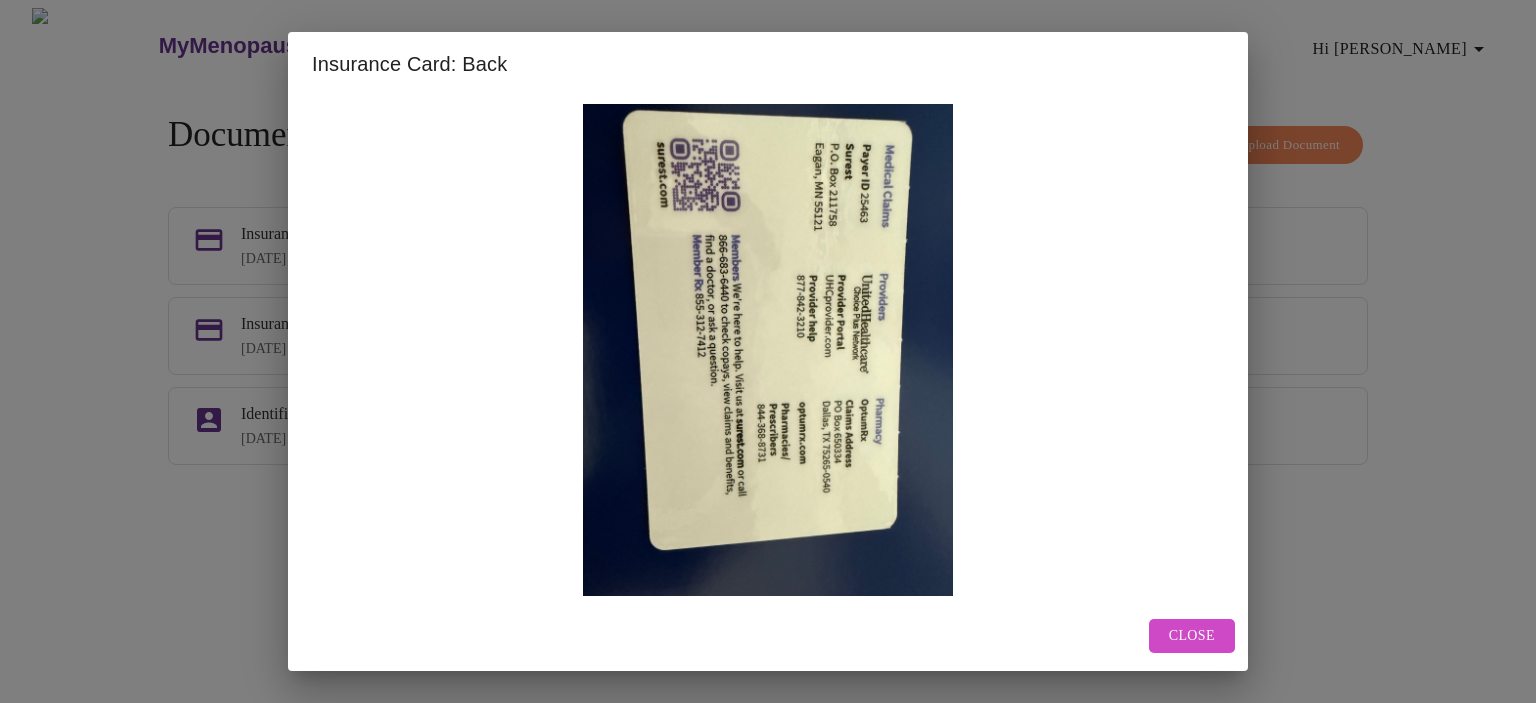 click on "Close" at bounding box center (1192, 636) 